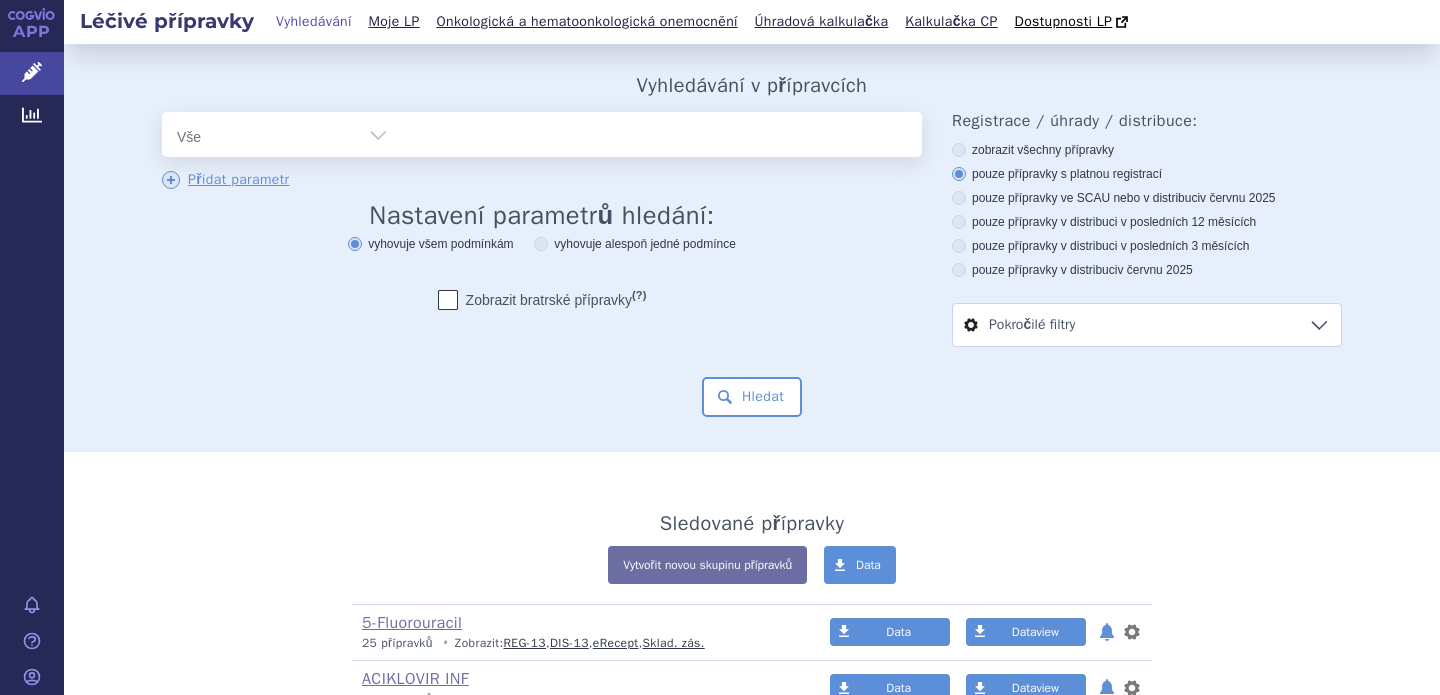 scroll, scrollTop: 0, scrollLeft: 0, axis: both 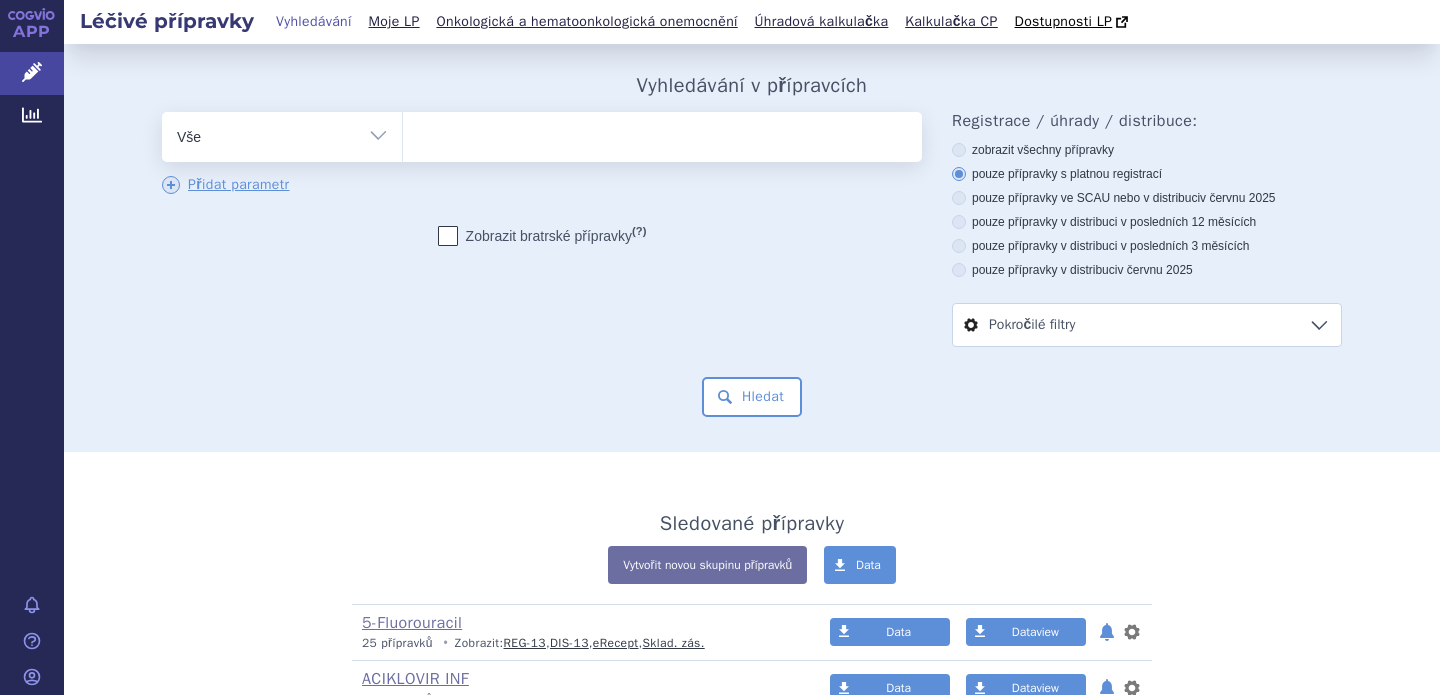 click on "Vše
Přípravek/SUKL kód
MAH
VPOIS
ATC/Aktivní látka
Léková forma
Síla" at bounding box center [282, 134] 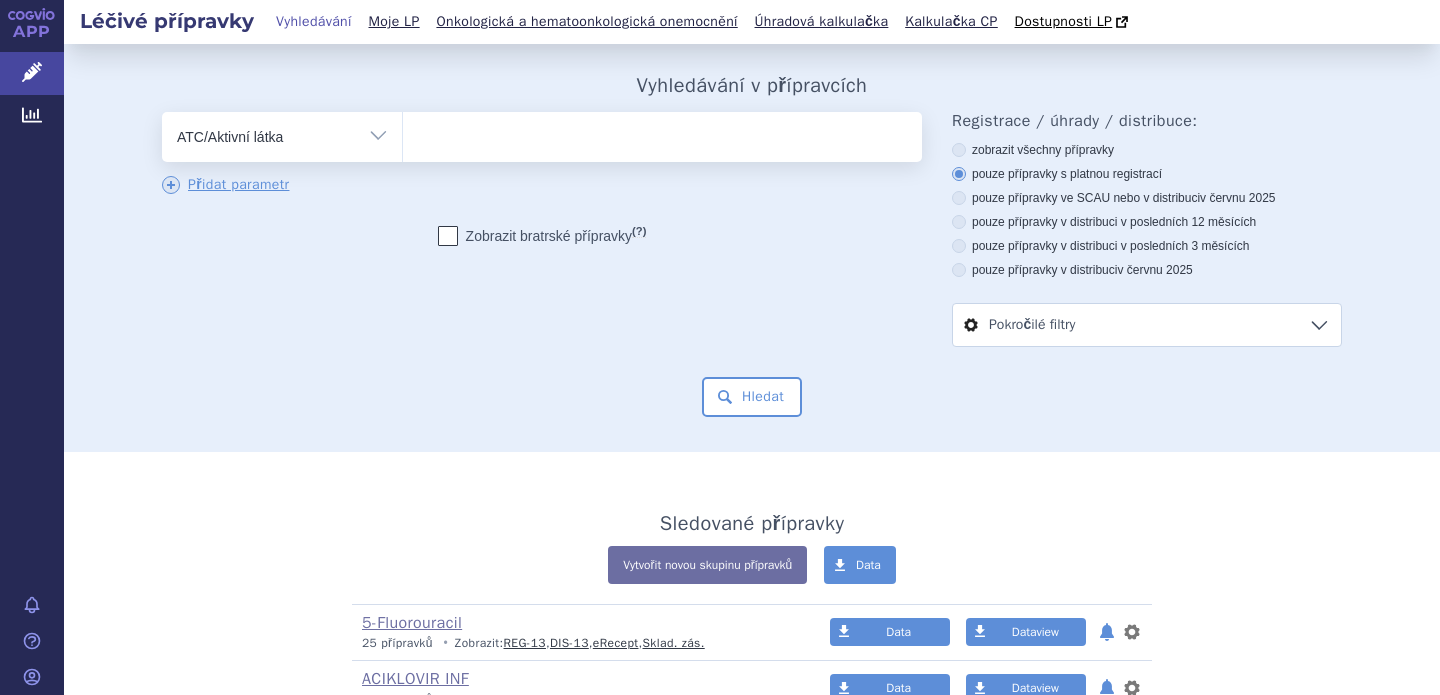 click at bounding box center (662, 133) 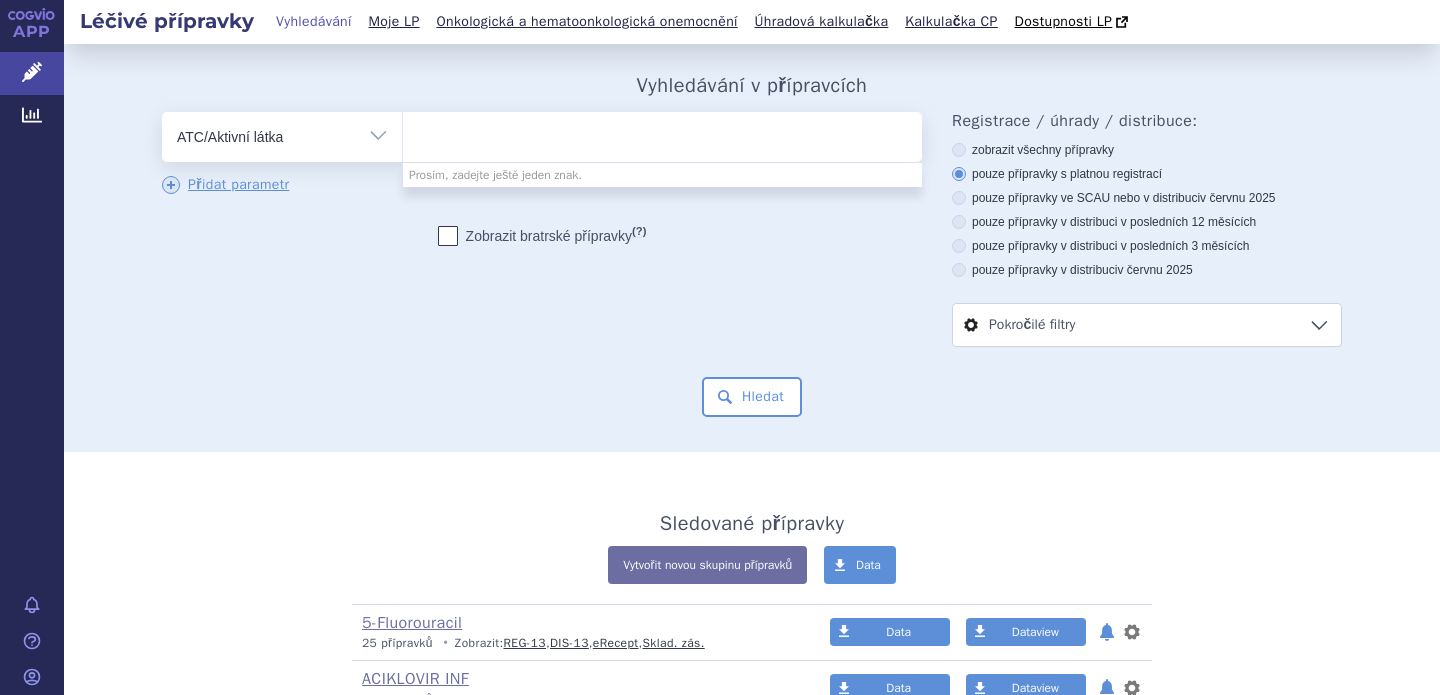 paste on "J01CR02" 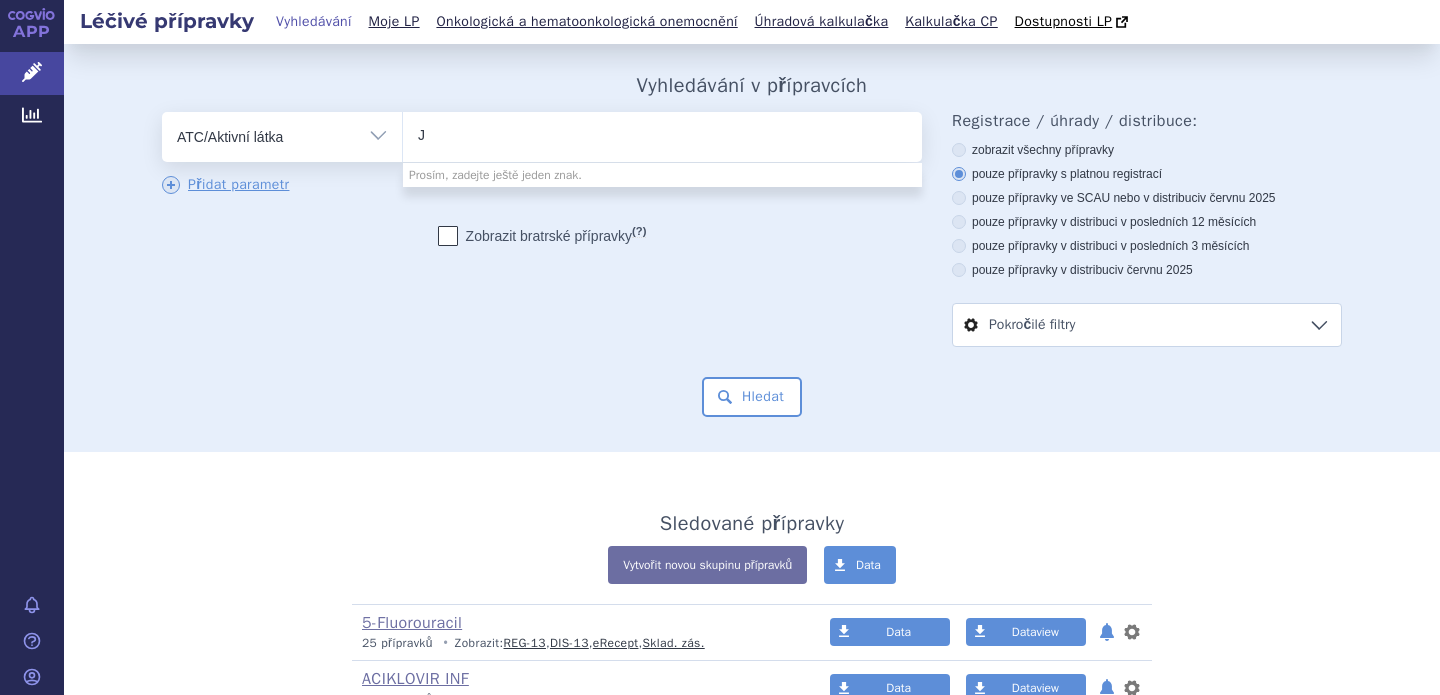 type 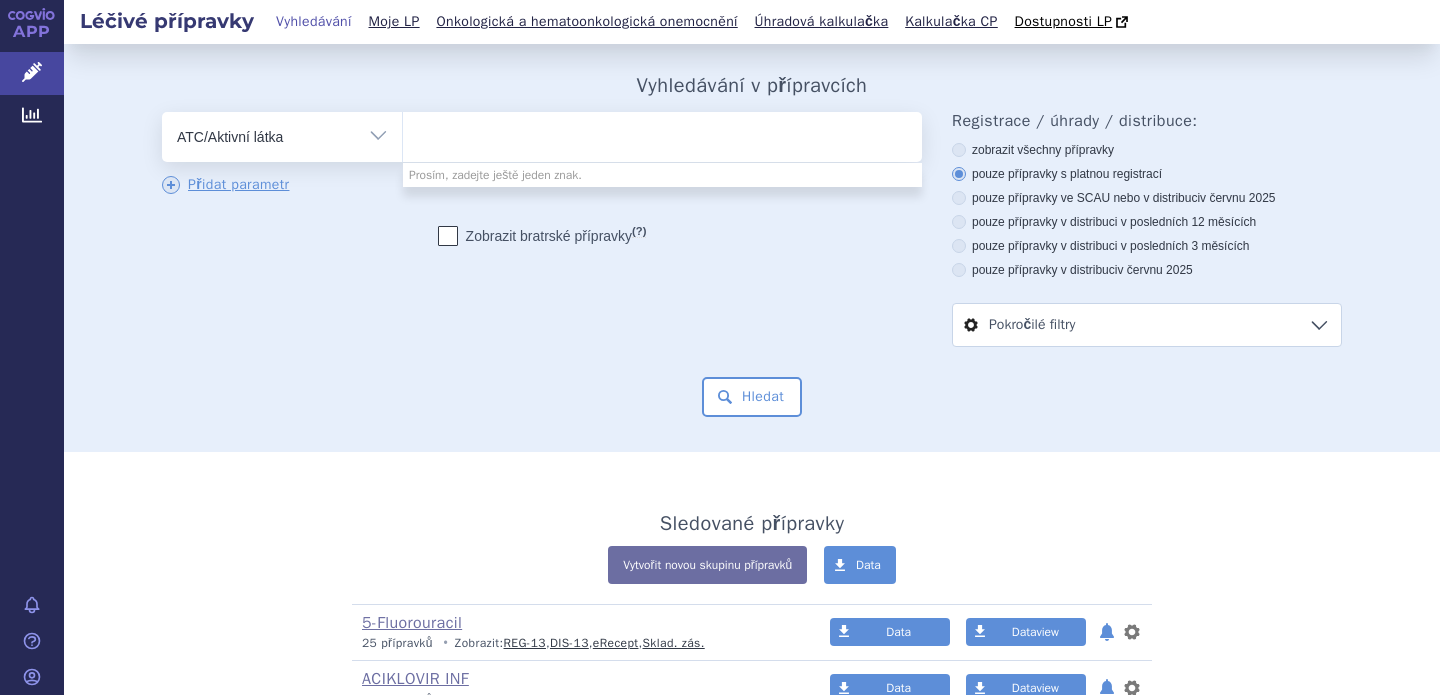 select on "J01CR02" 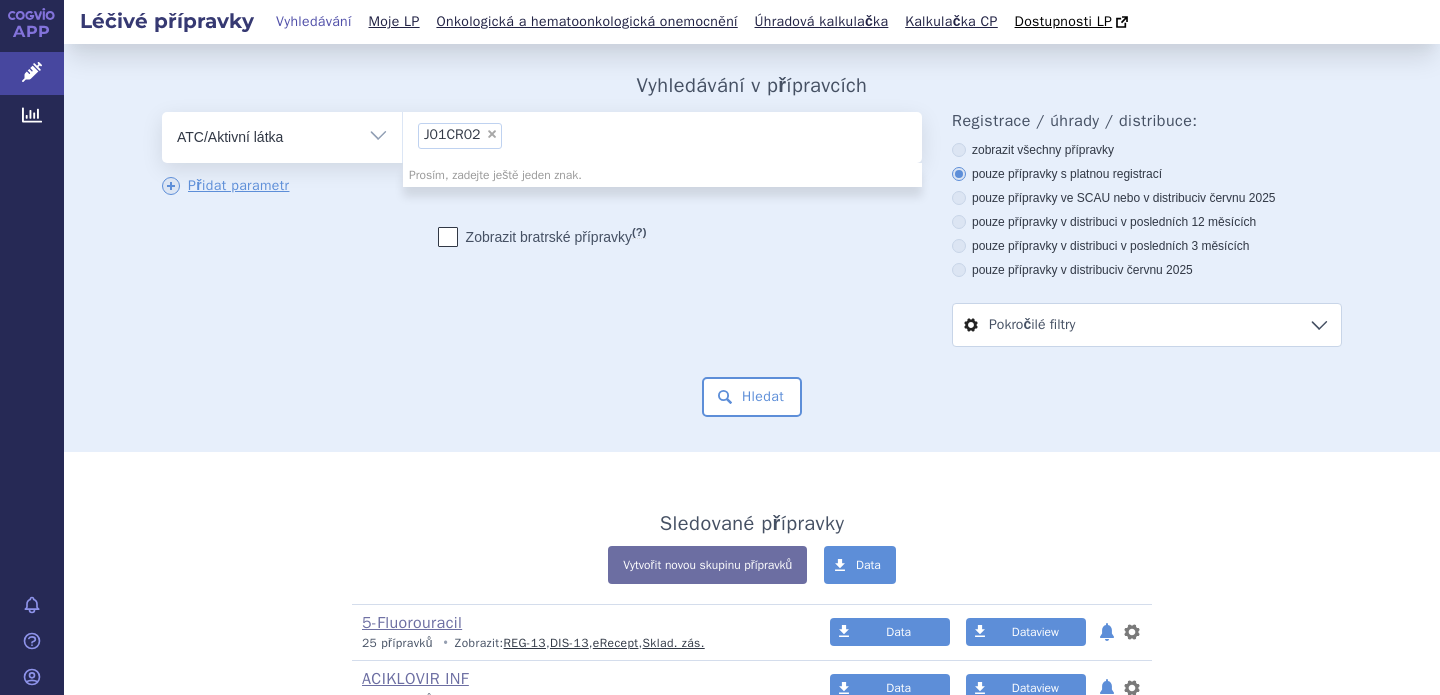 click on "odstranit
Vše
Přípravek/SUKL kód
MAH
VPOIS
ATC/Aktivní látka" at bounding box center [752, 229] 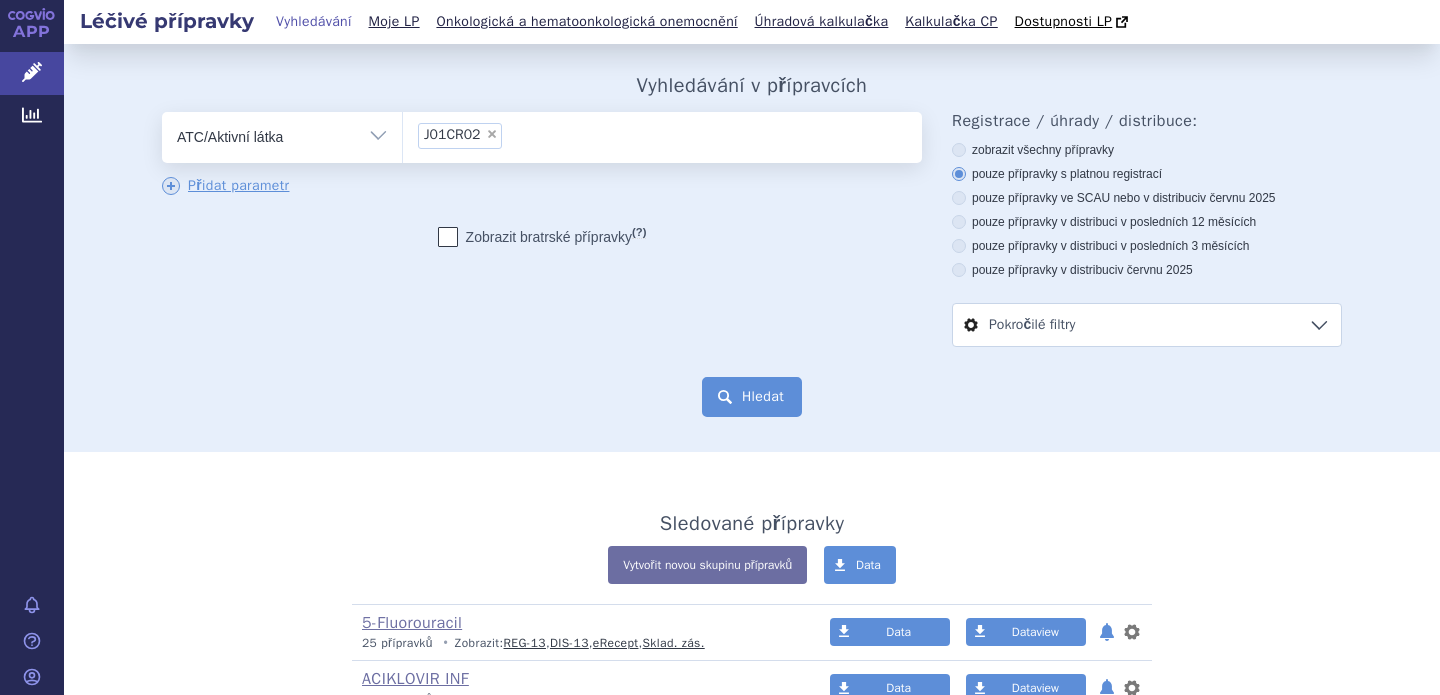 click on "Hledat" at bounding box center (752, 397) 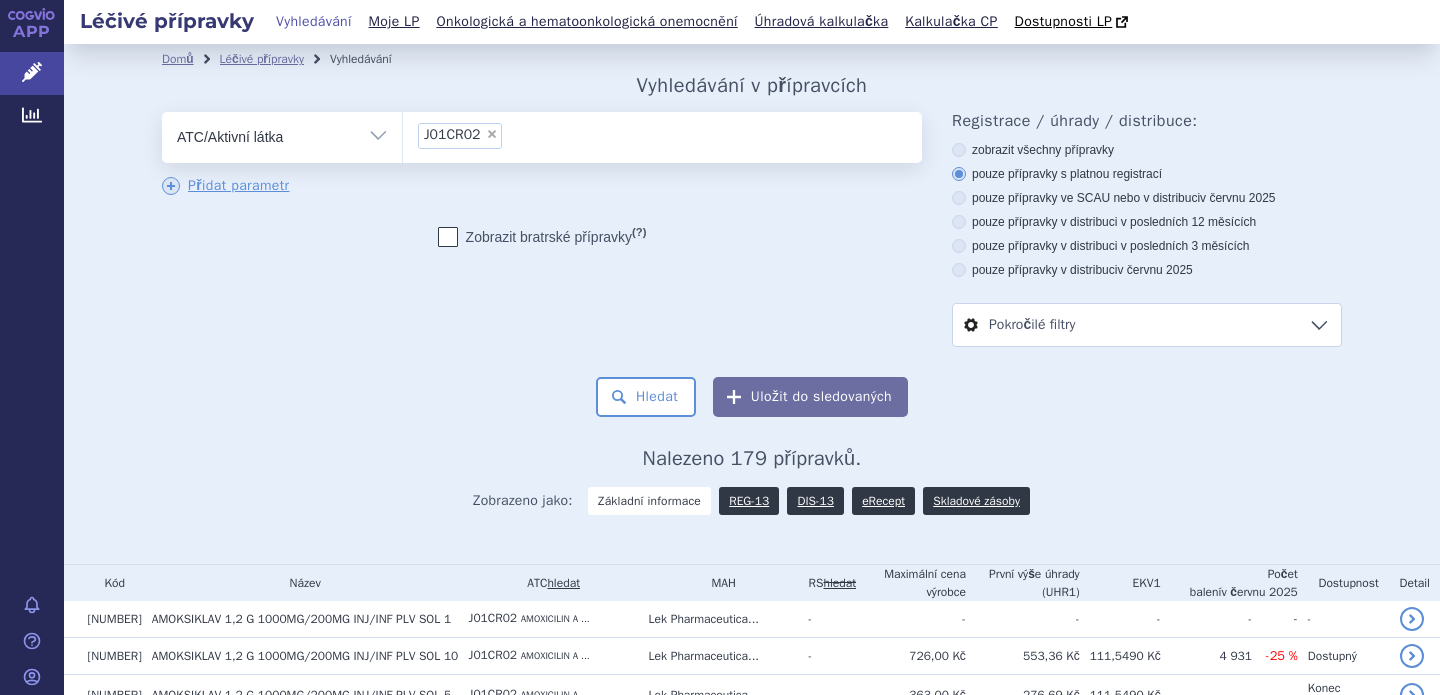 scroll, scrollTop: 0, scrollLeft: 0, axis: both 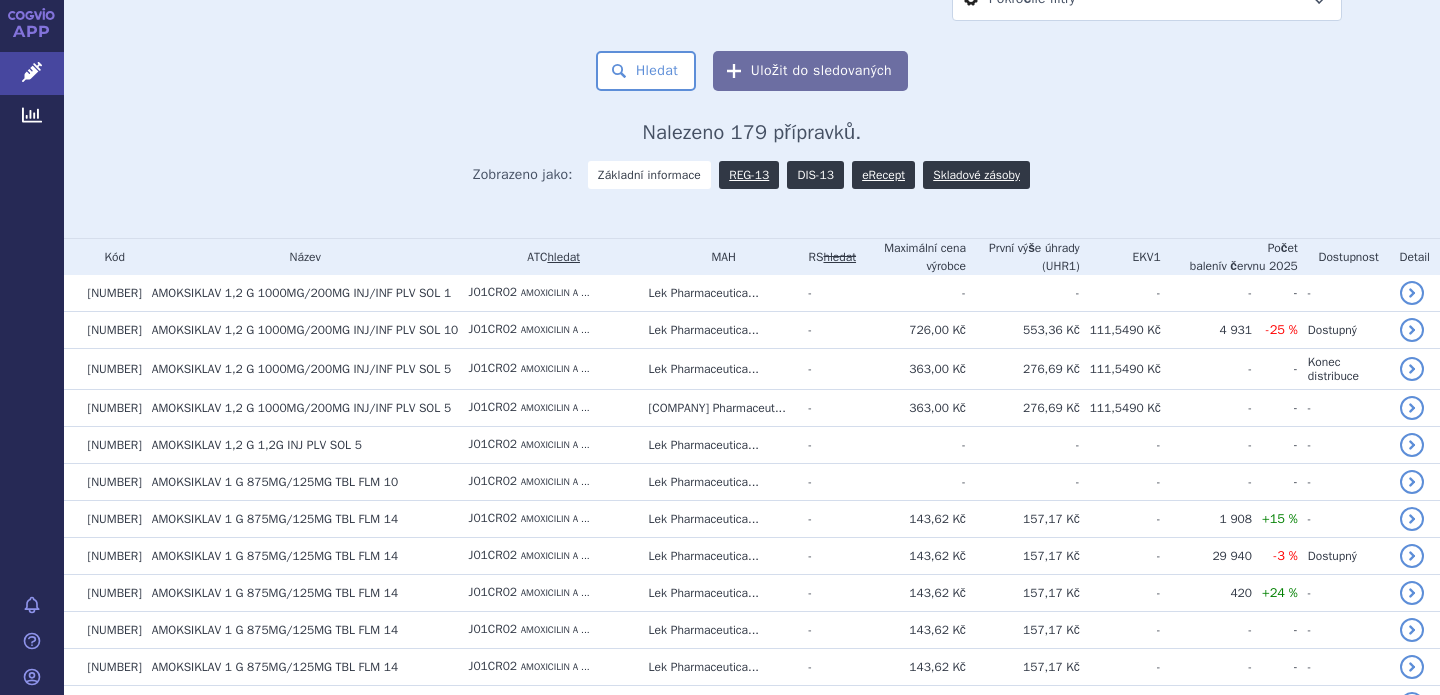 click on "DIS-13" at bounding box center (815, 175) 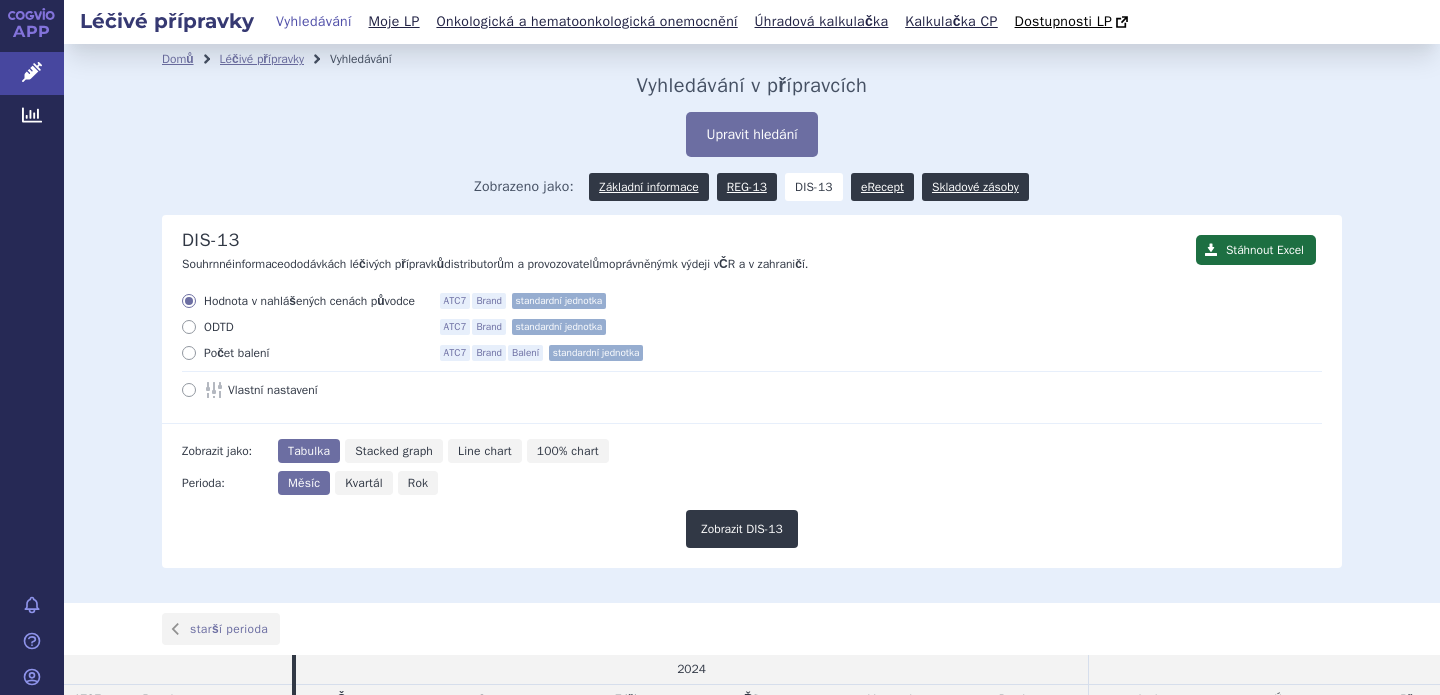 scroll, scrollTop: 0, scrollLeft: 0, axis: both 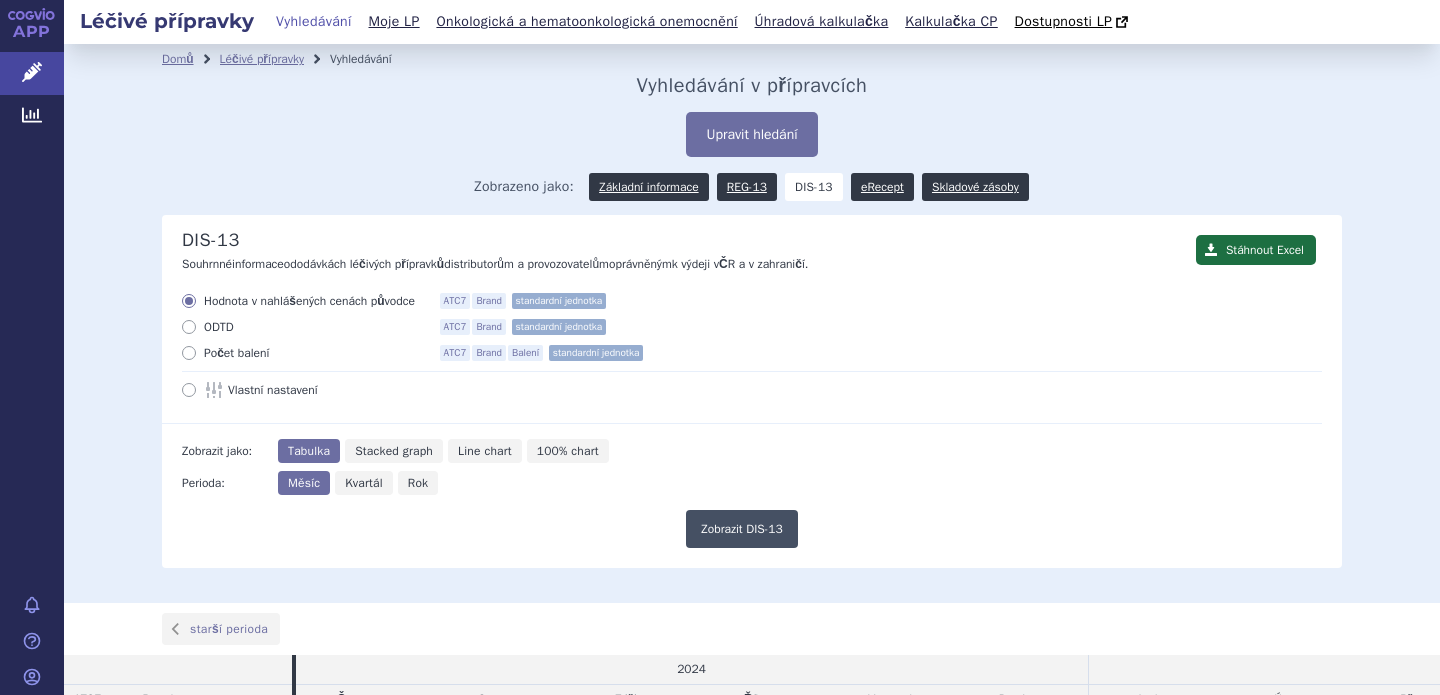 click on "Zobrazit DIS-13" at bounding box center [742, 529] 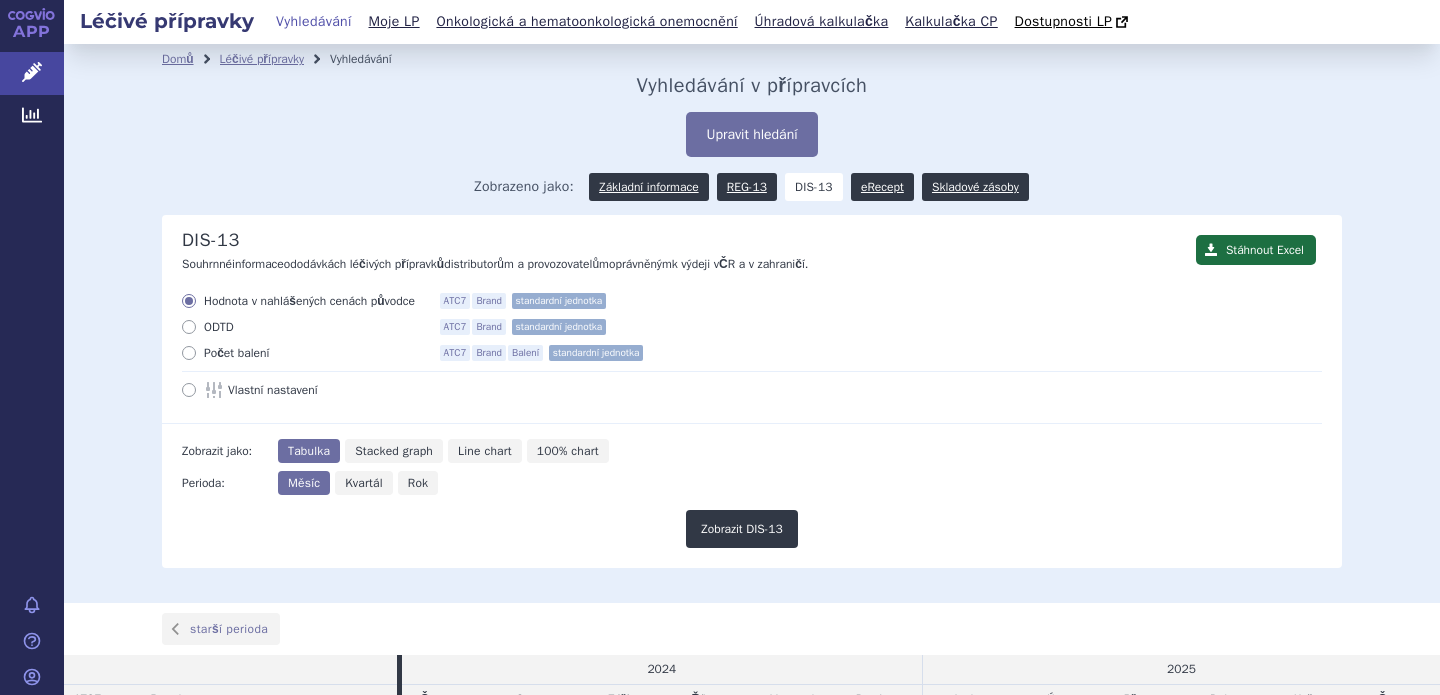 scroll, scrollTop: 0, scrollLeft: 0, axis: both 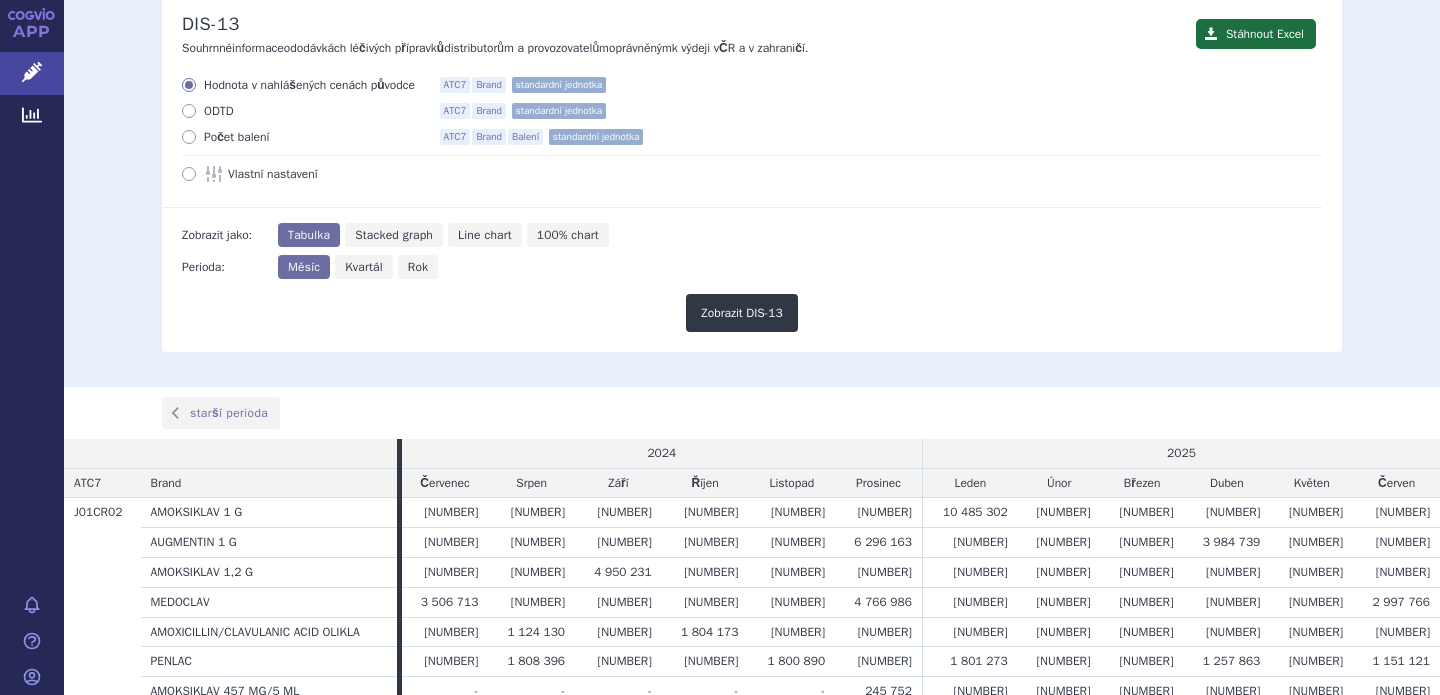 click on "Počet balení" at bounding box center [314, 137] 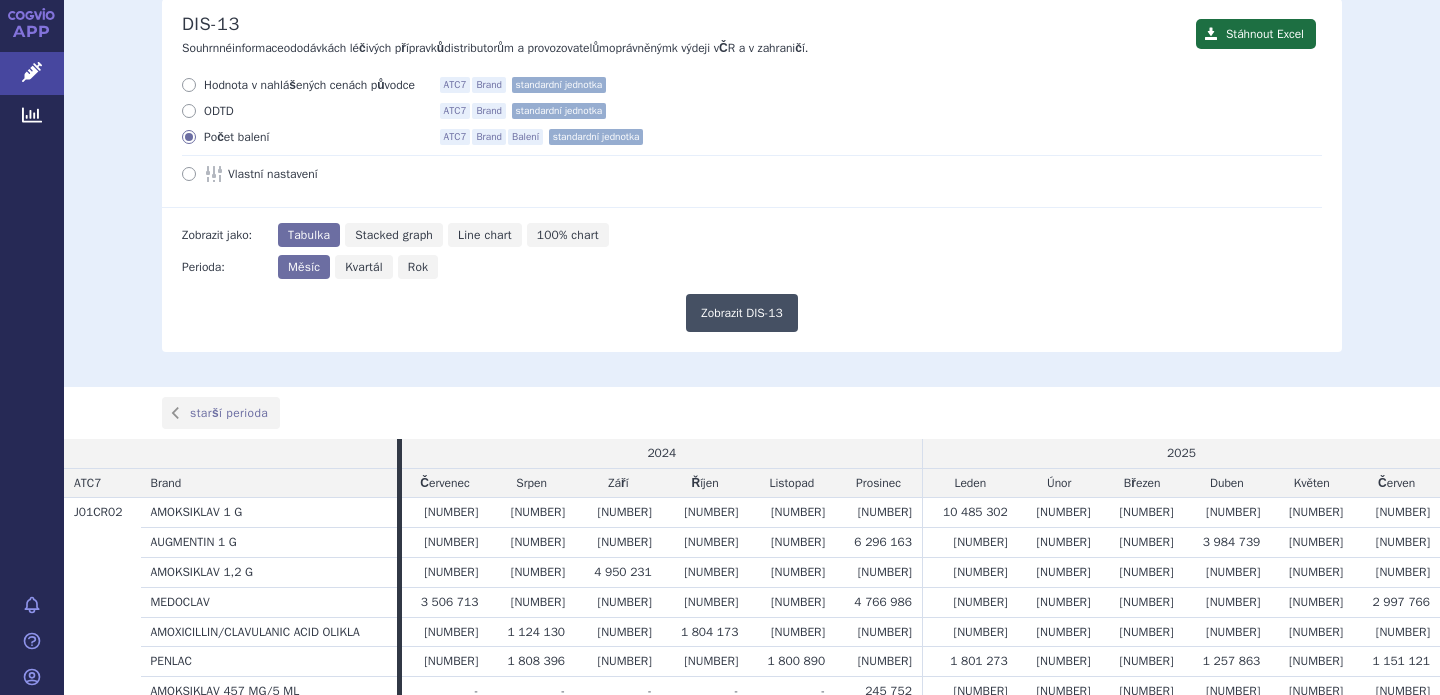 click on "Zobrazit DIS-13" at bounding box center (742, 313) 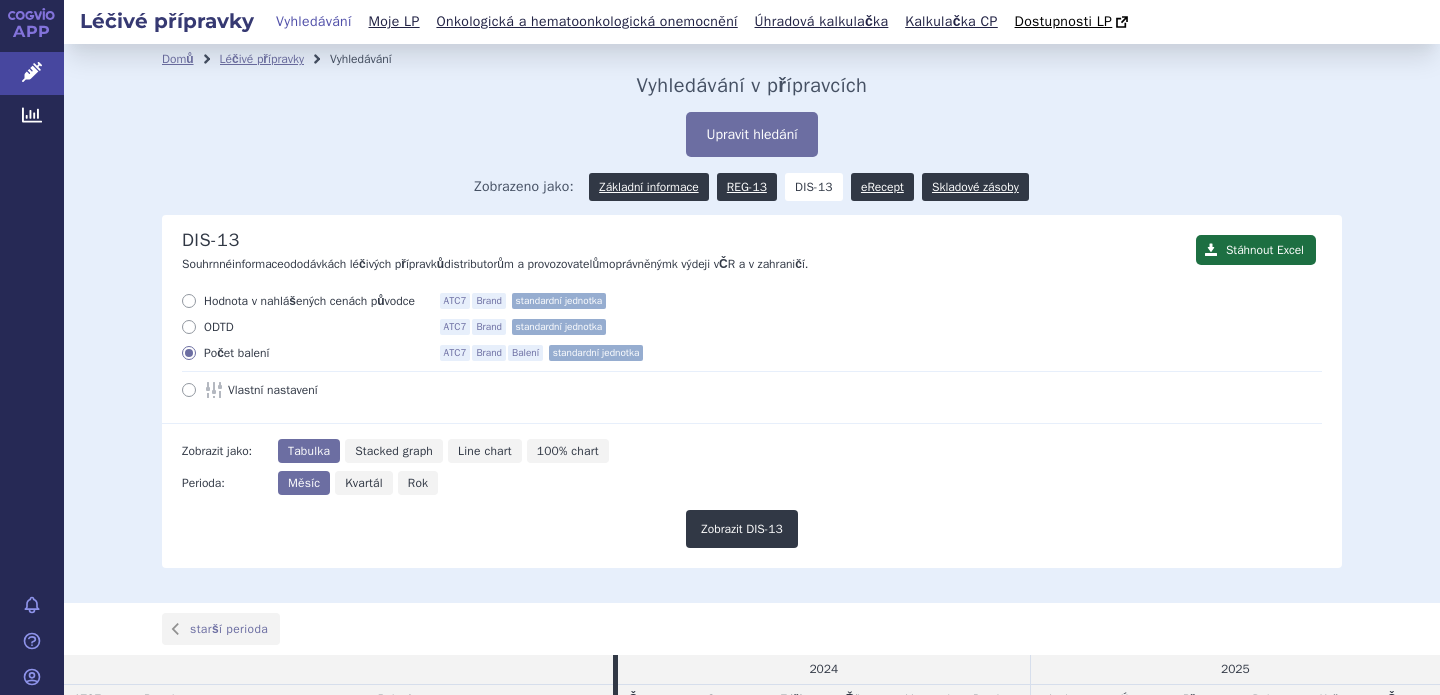scroll, scrollTop: 0, scrollLeft: 0, axis: both 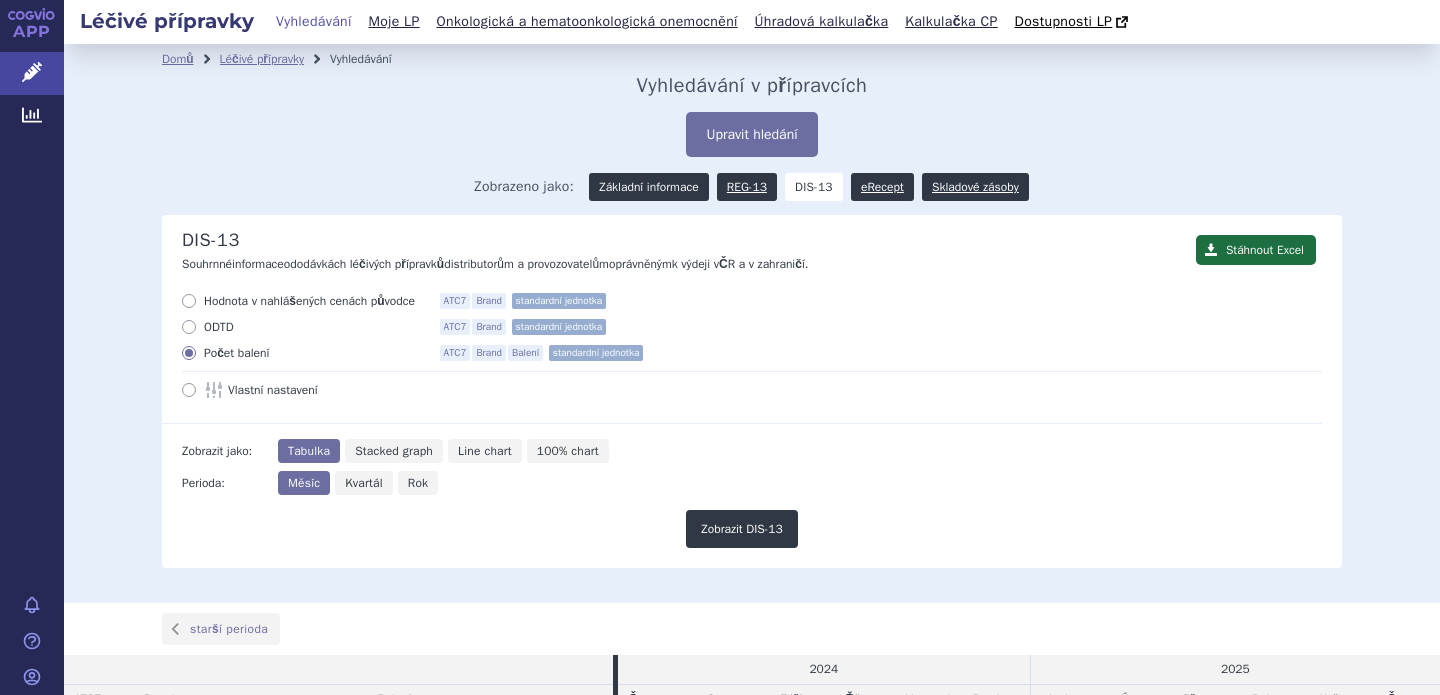 click on "Základní informace" at bounding box center [648, 187] 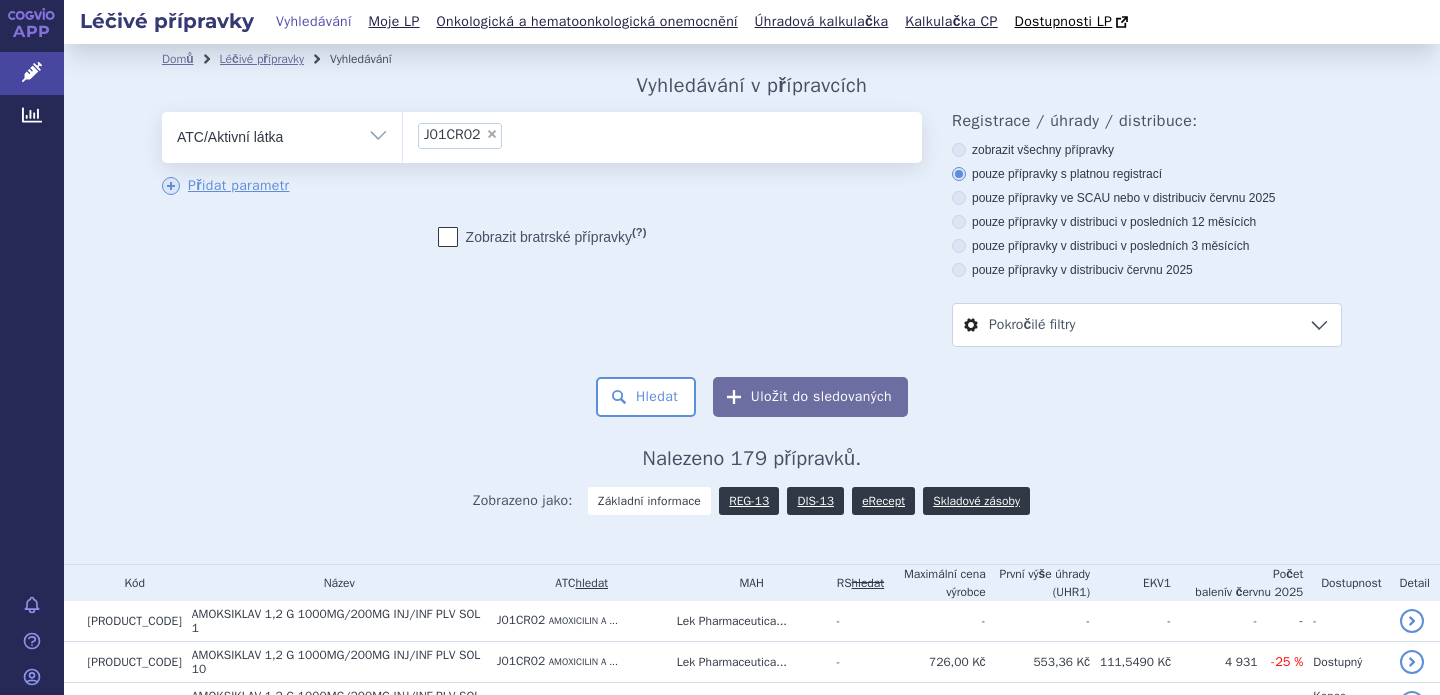 scroll, scrollTop: 0, scrollLeft: 0, axis: both 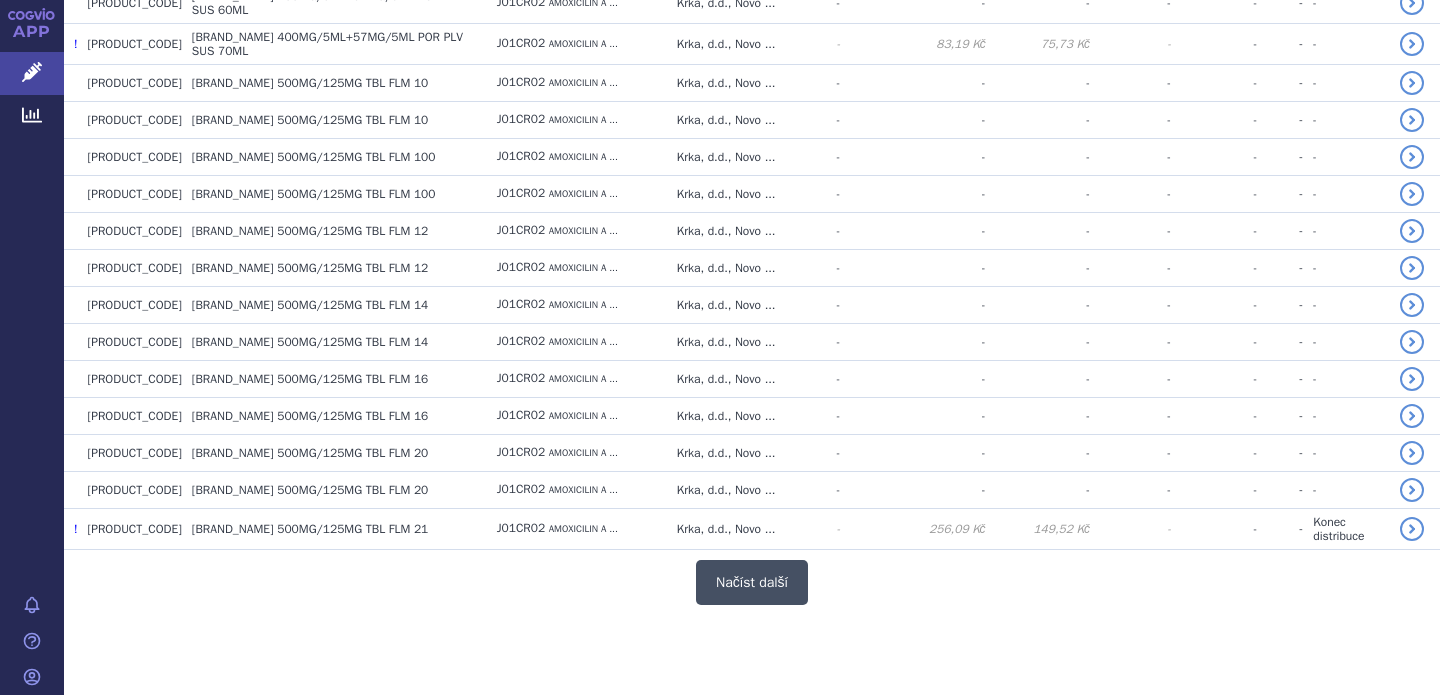 click on "Načíst další" at bounding box center (752, 582) 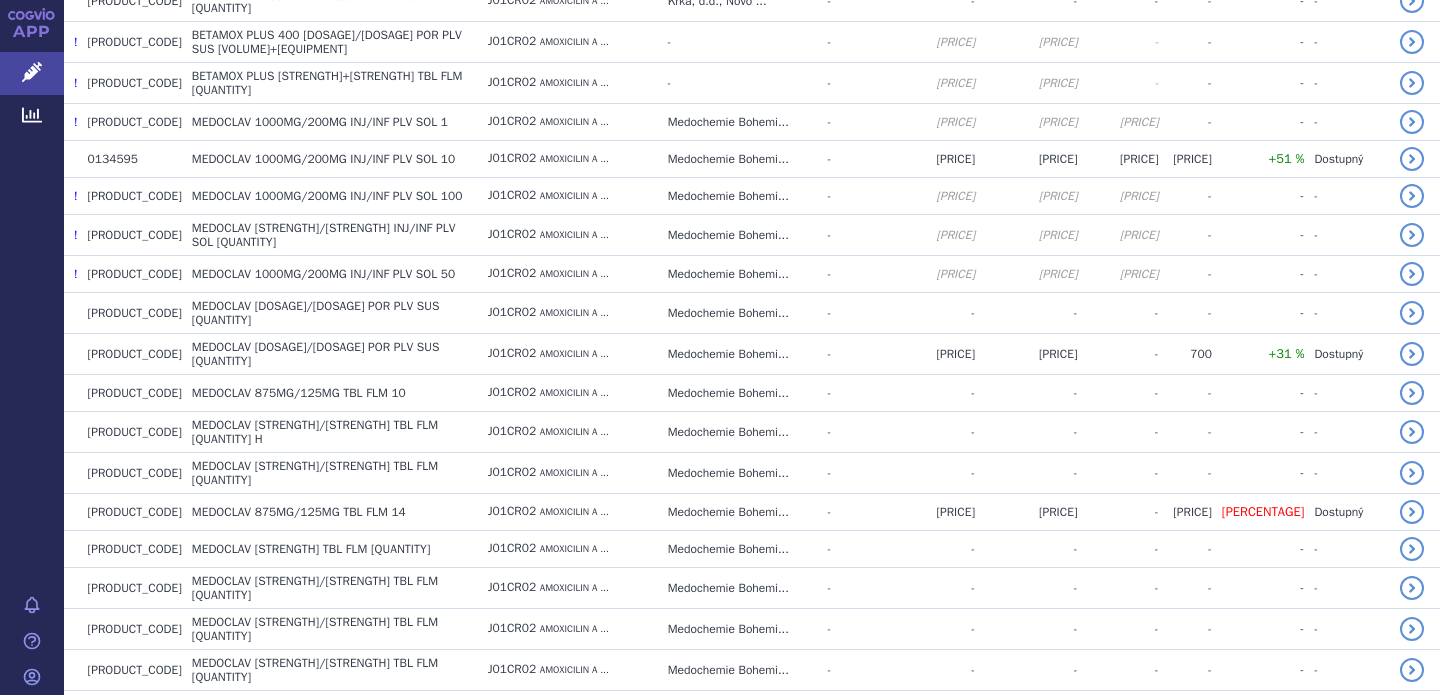 scroll, scrollTop: 5499, scrollLeft: 0, axis: vertical 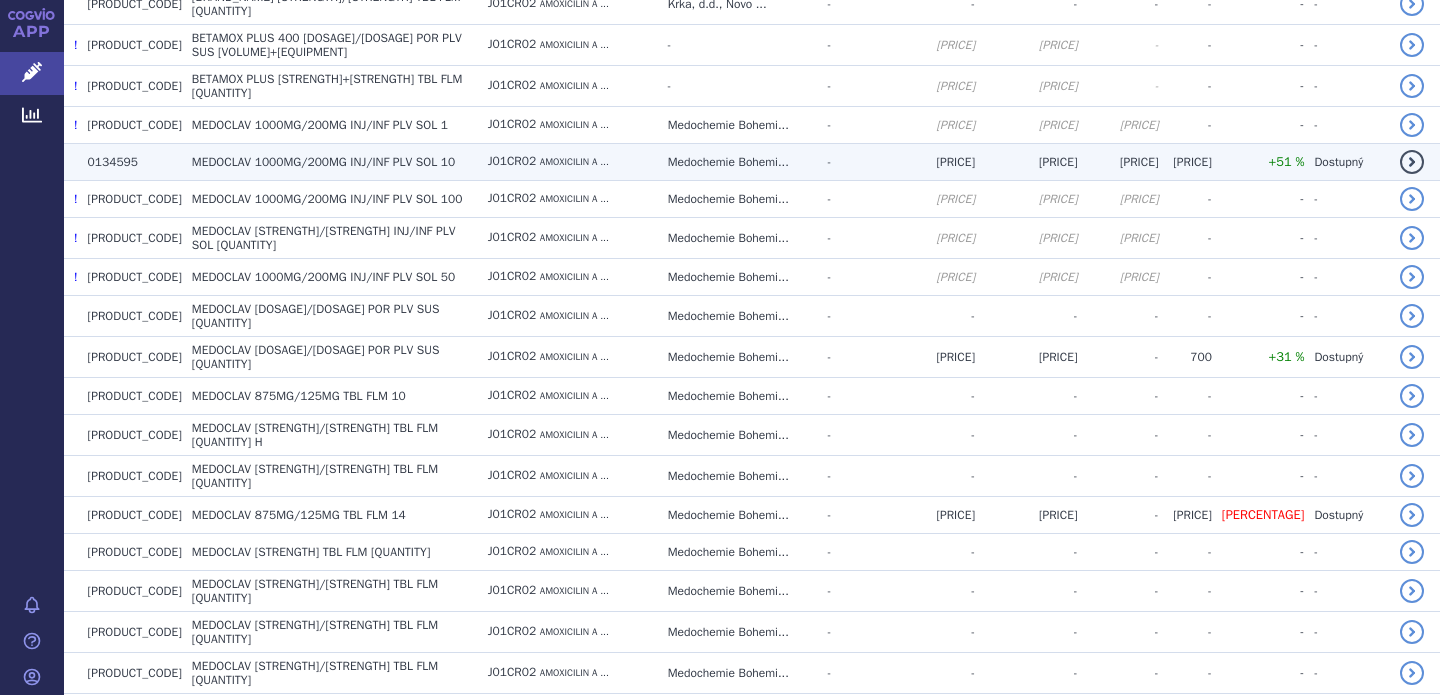 click on "1000MG/200MG INJ/INF PLV SOL 10" at bounding box center [355, 162] 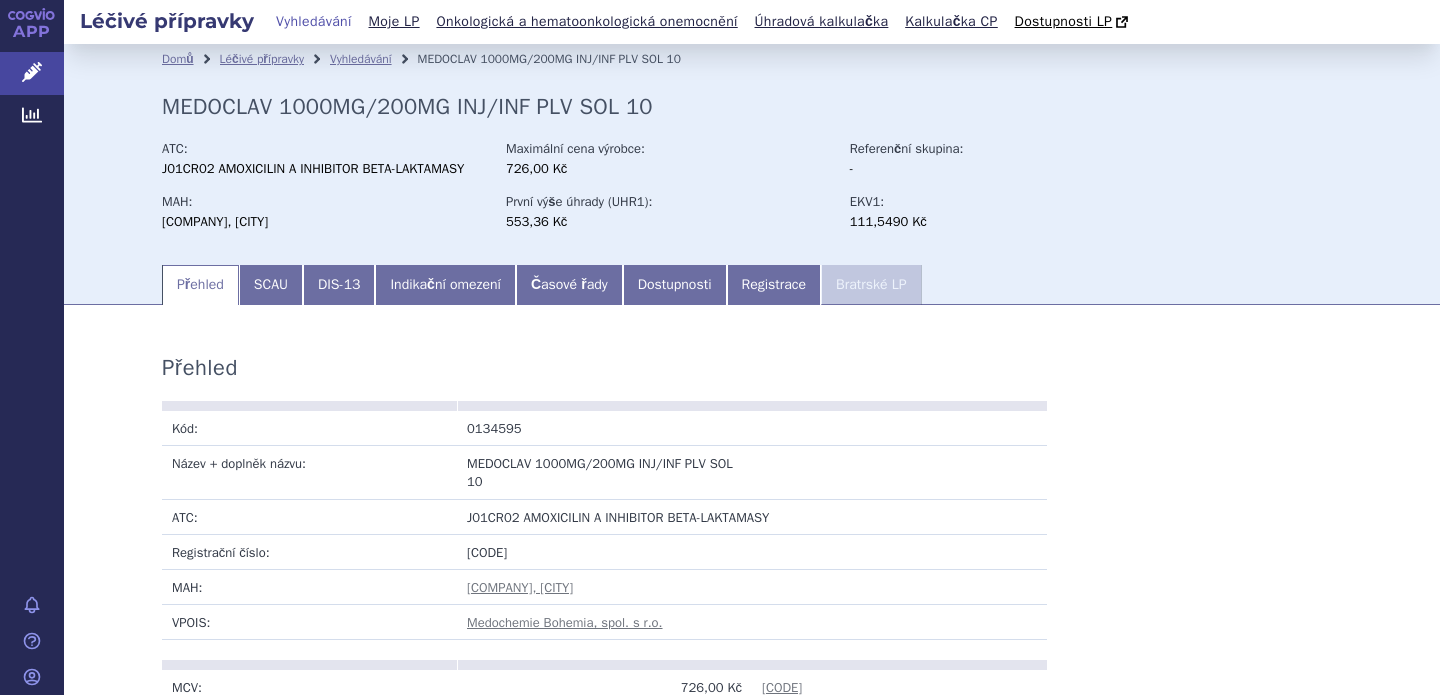 scroll, scrollTop: 0, scrollLeft: 0, axis: both 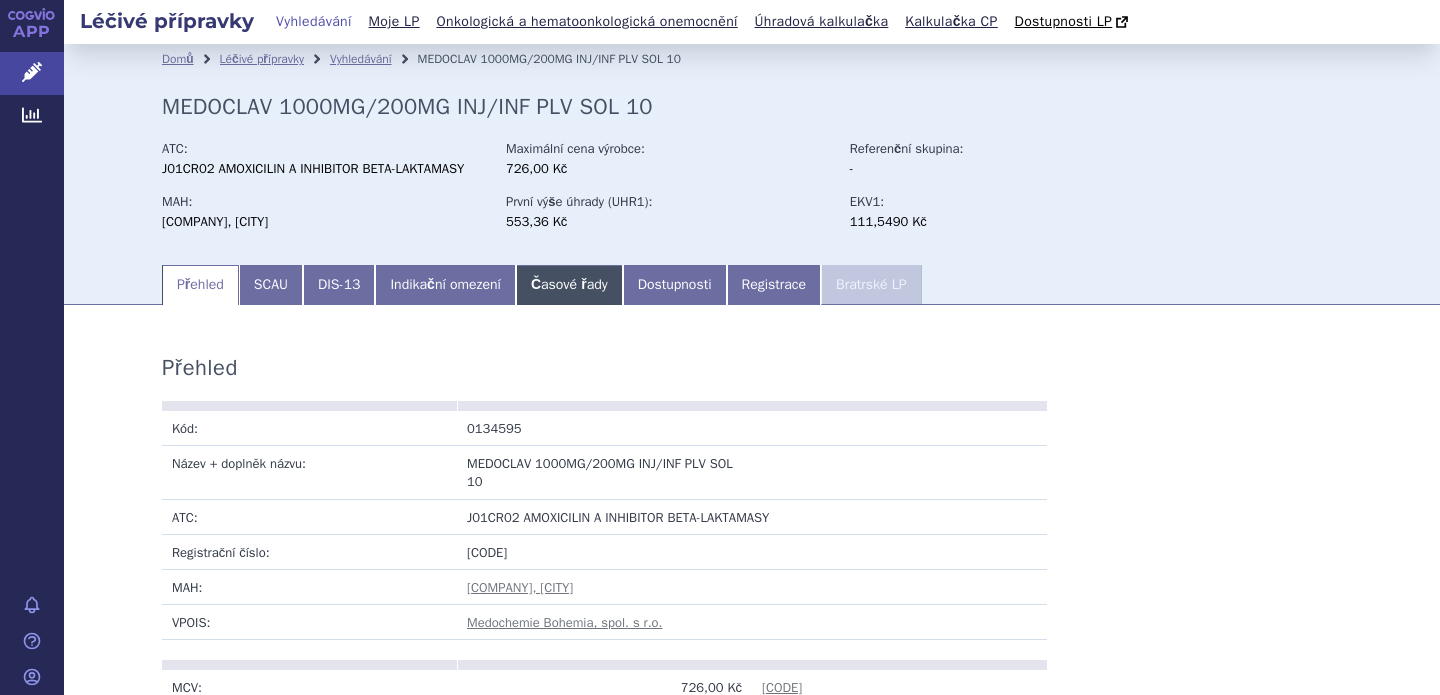 click on "Časové řady" at bounding box center [569, 285] 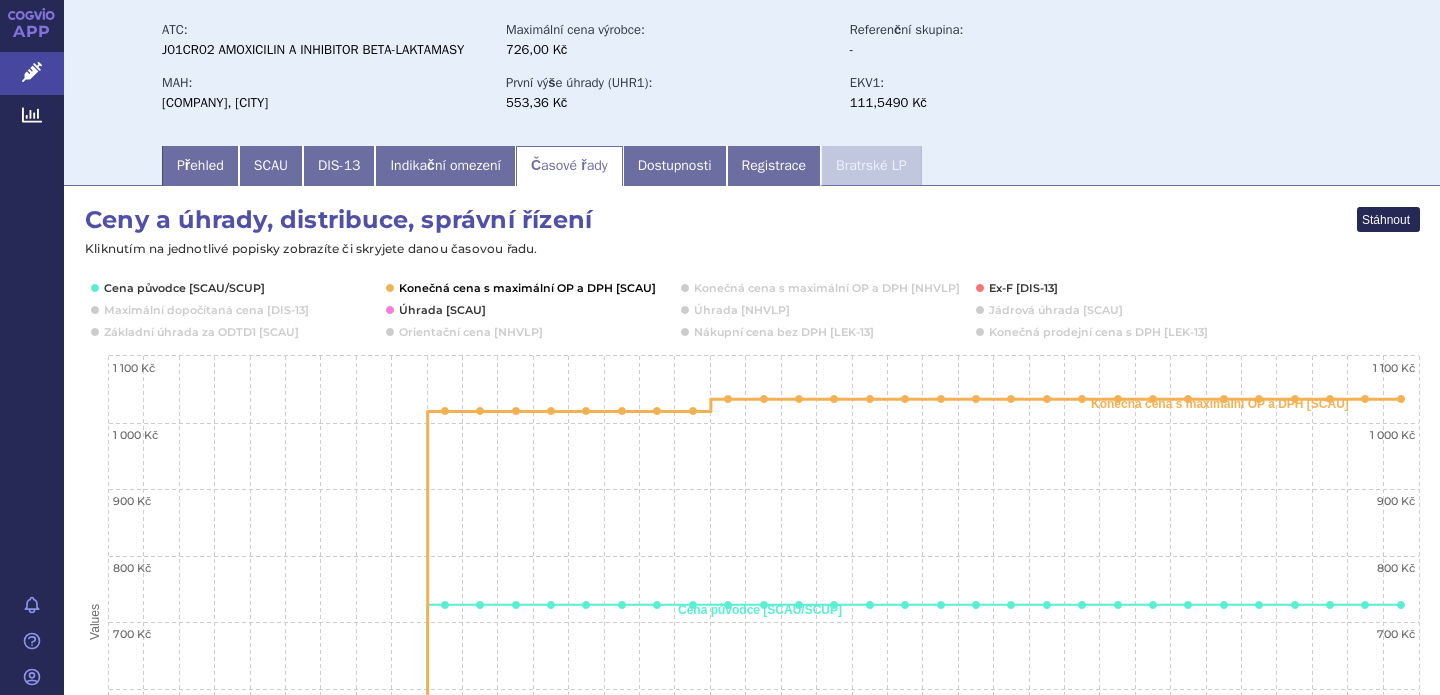 scroll, scrollTop: 117, scrollLeft: 0, axis: vertical 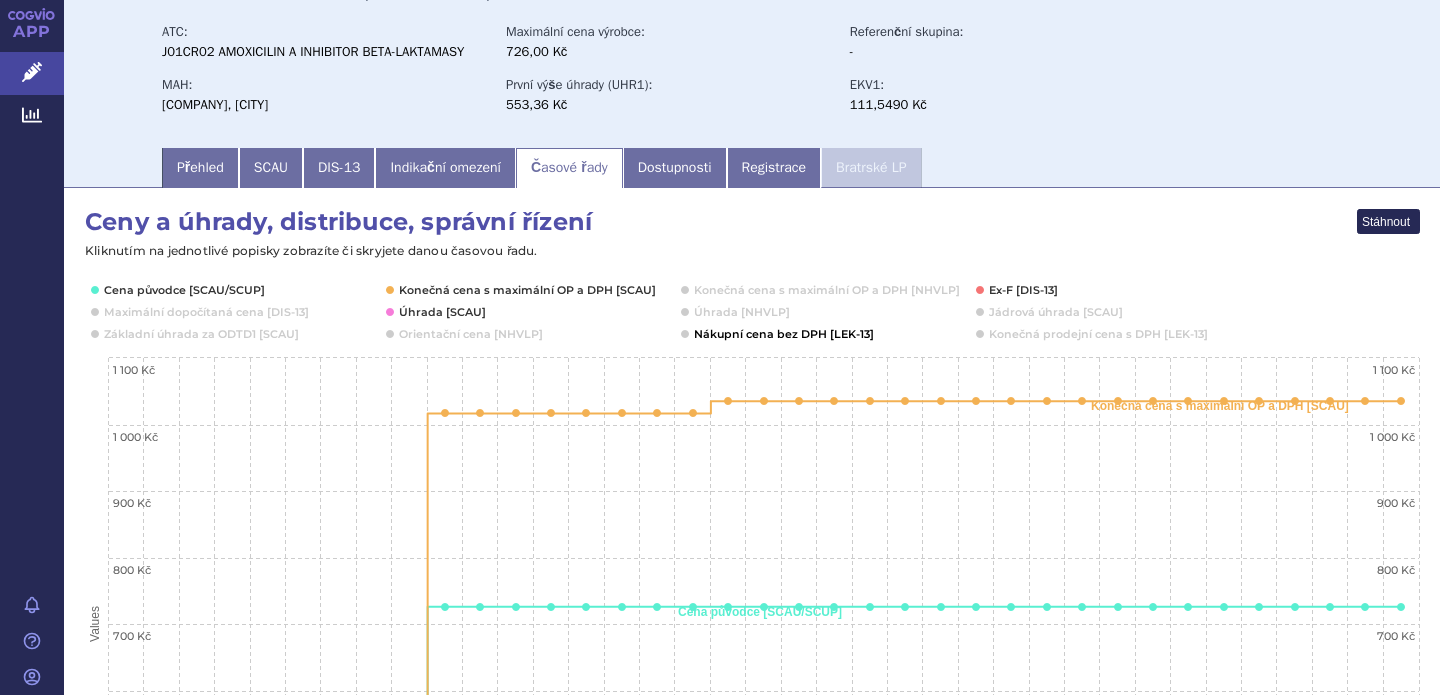 click at bounding box center (783, 334) 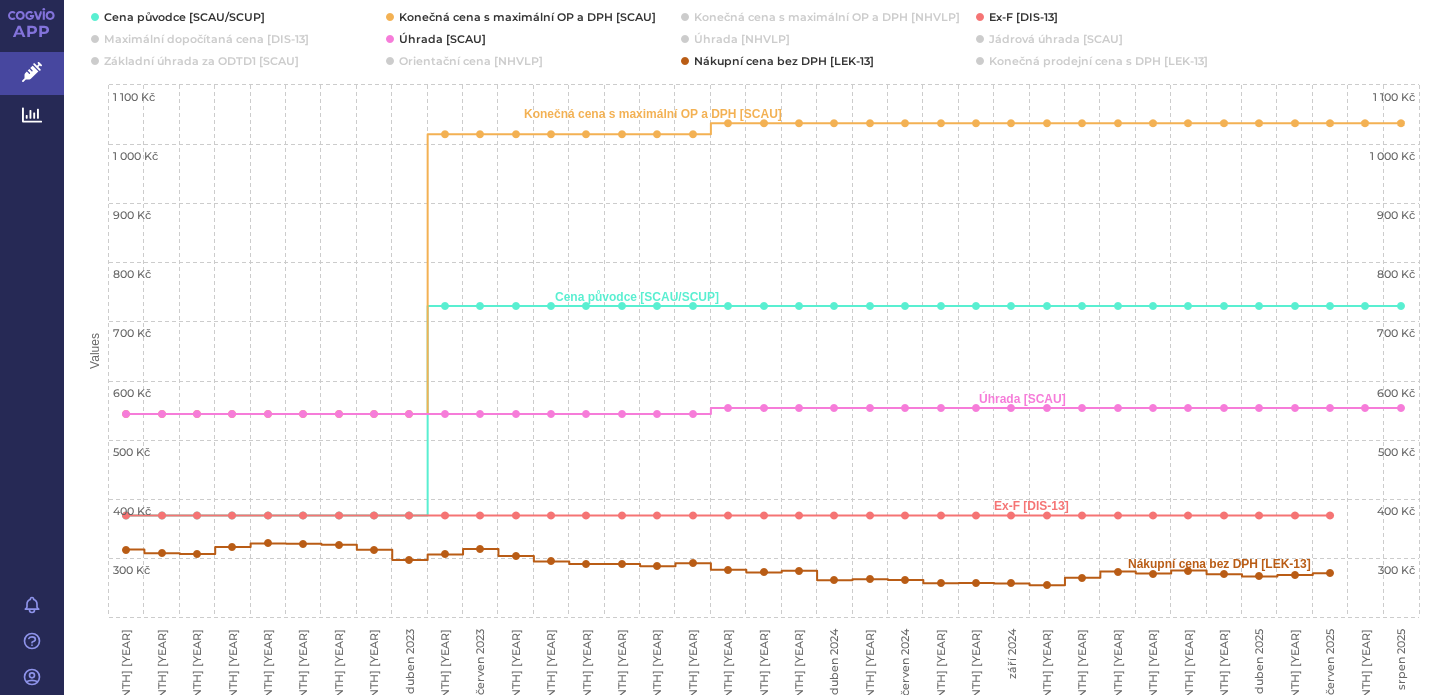 scroll, scrollTop: 391, scrollLeft: 0, axis: vertical 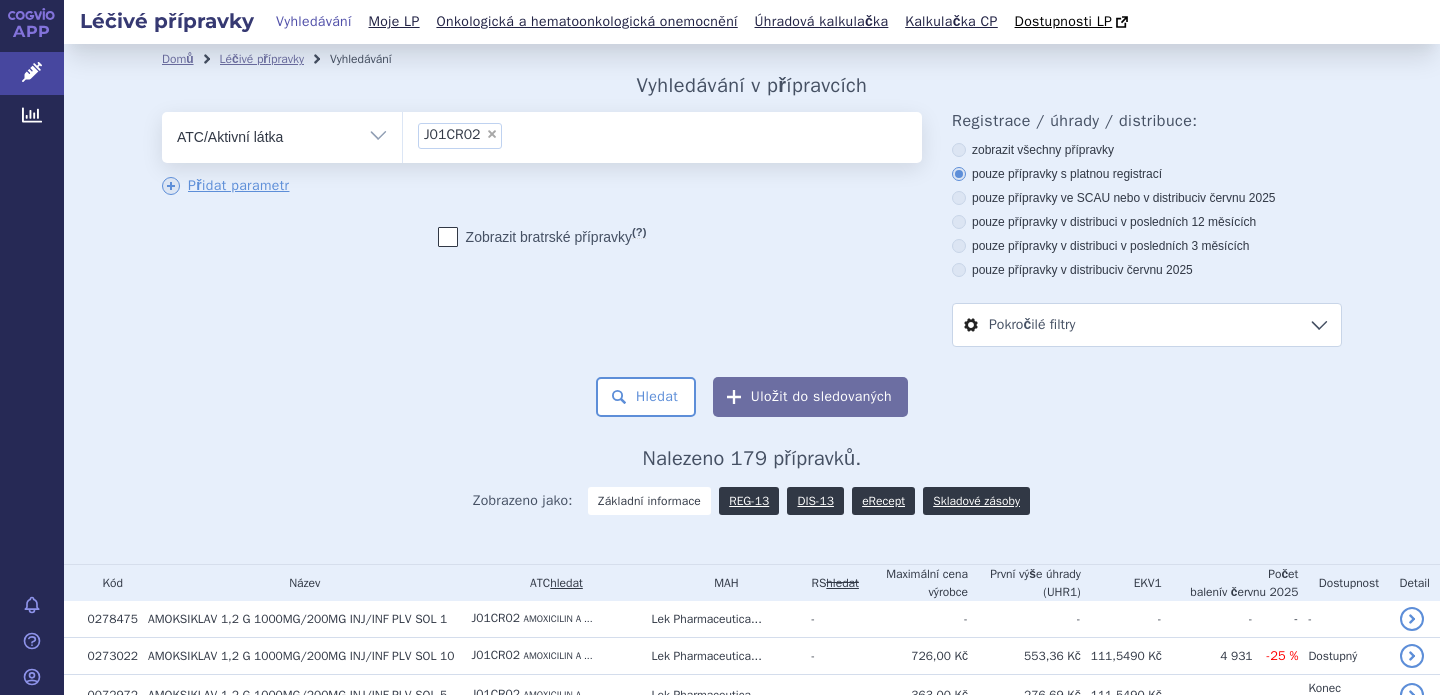 click on "×" at bounding box center [492, 134] 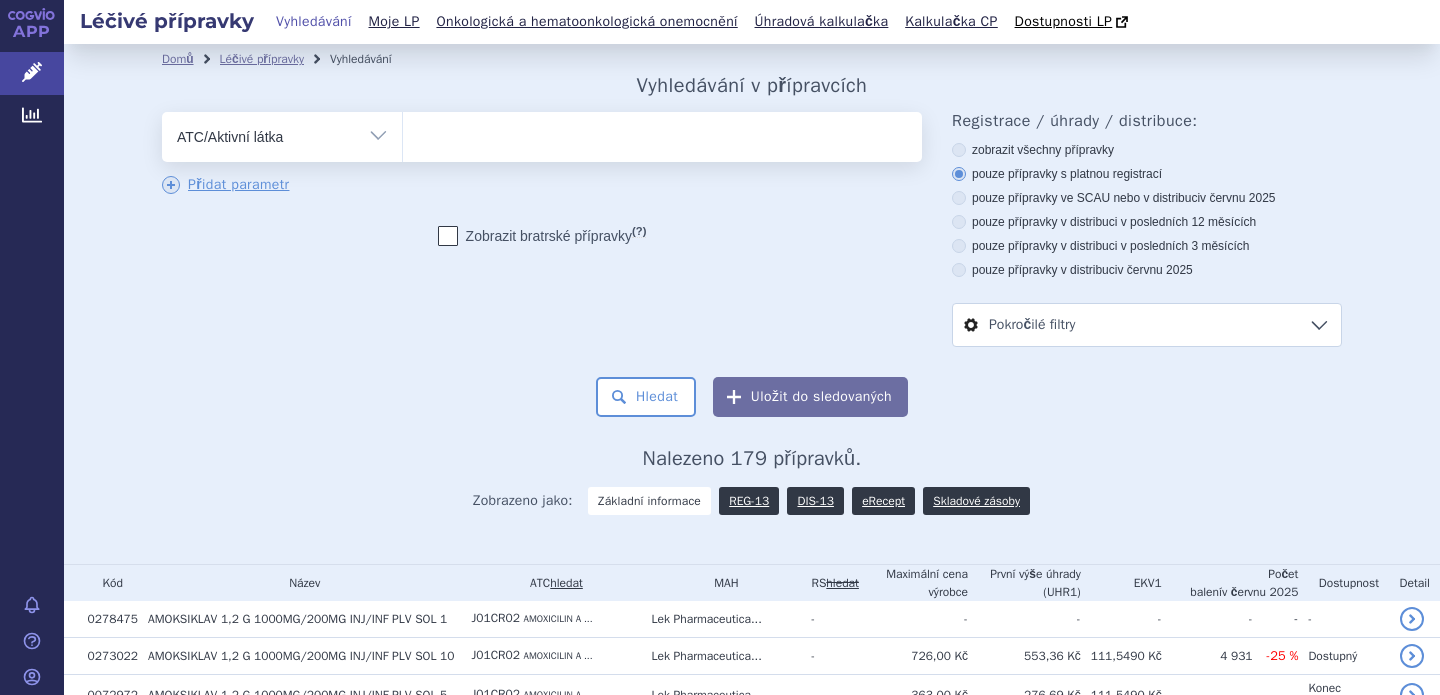 type on "J01CR01" 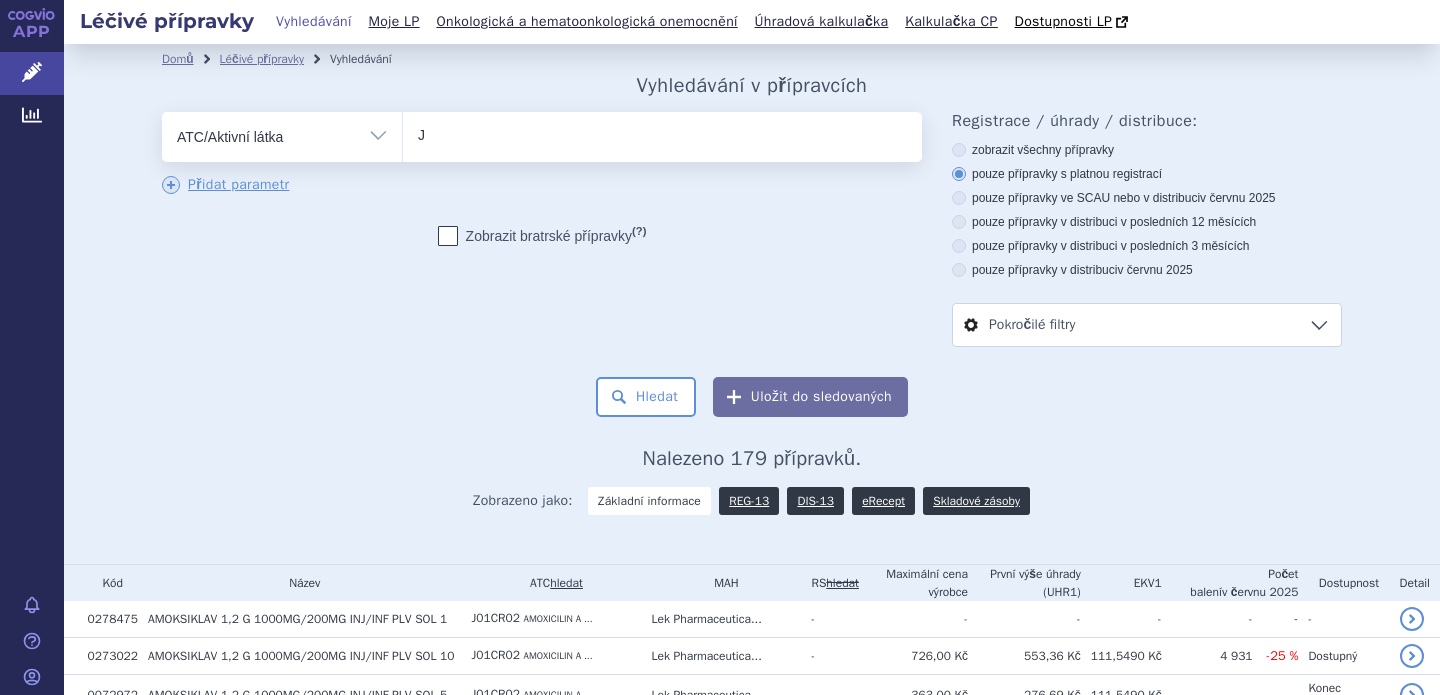 type 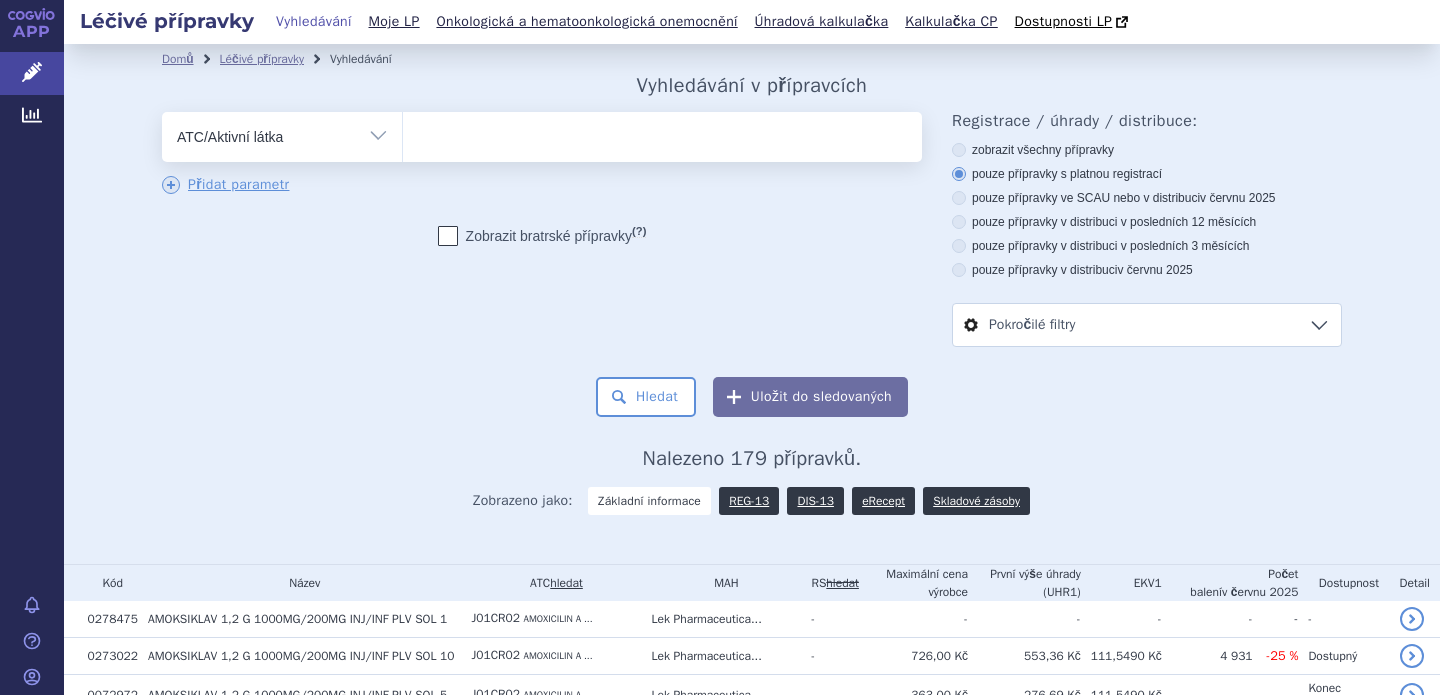select on "J01CR01" 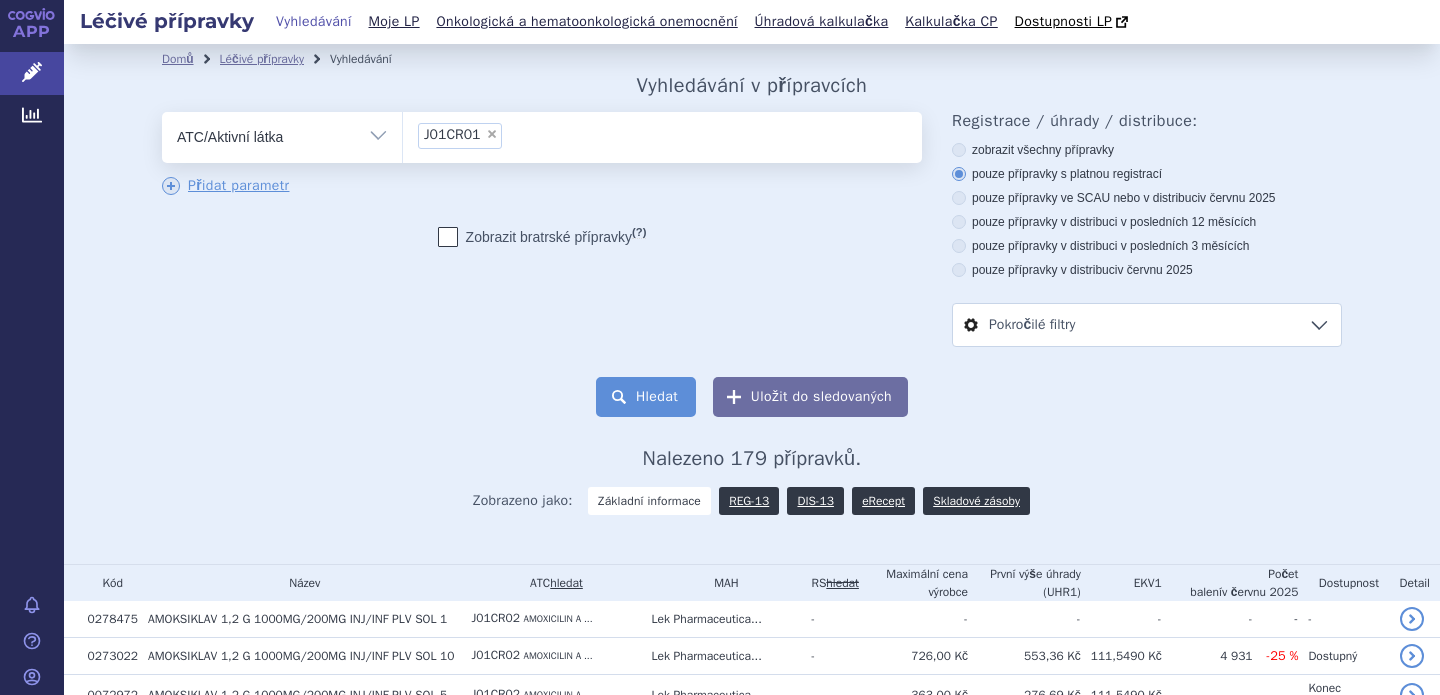 click on "Hledat" at bounding box center [646, 397] 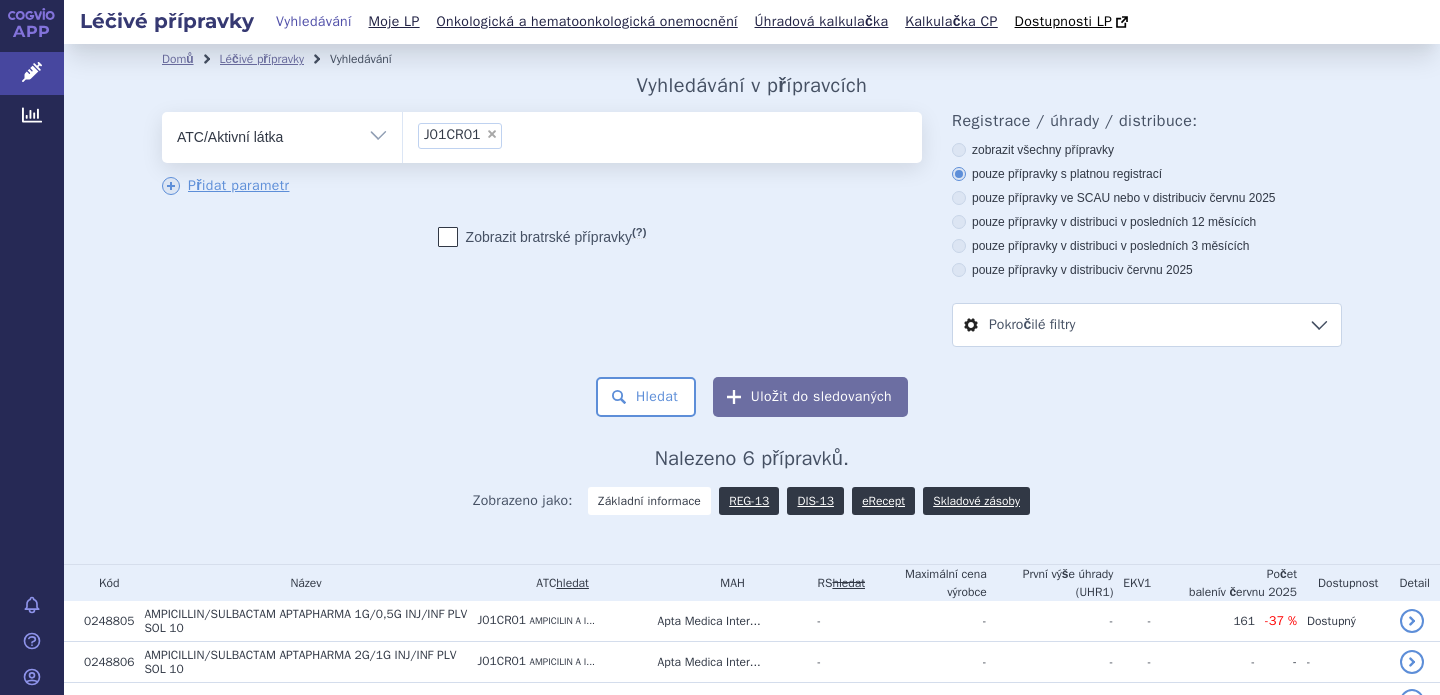 scroll, scrollTop: 0, scrollLeft: 0, axis: both 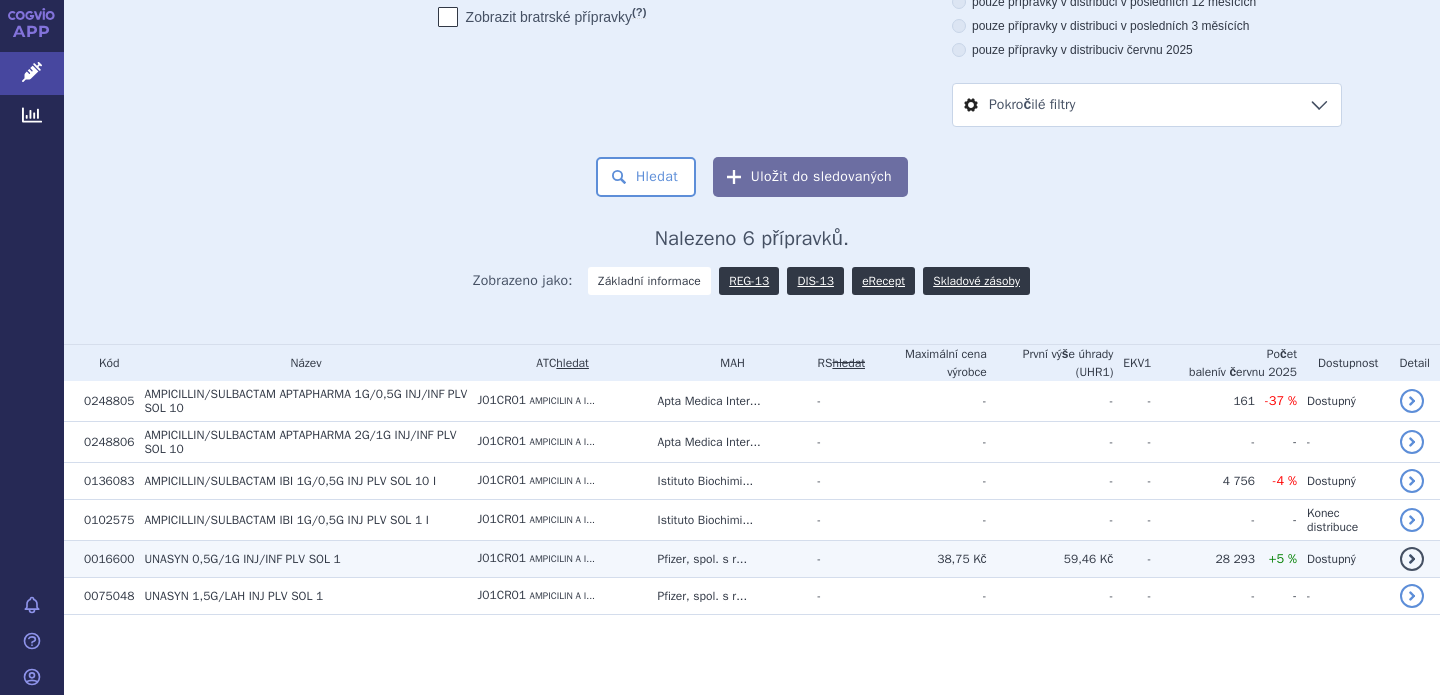click on "0,5G/1G INJ/INF PLV SOL 1" at bounding box center (266, 559) 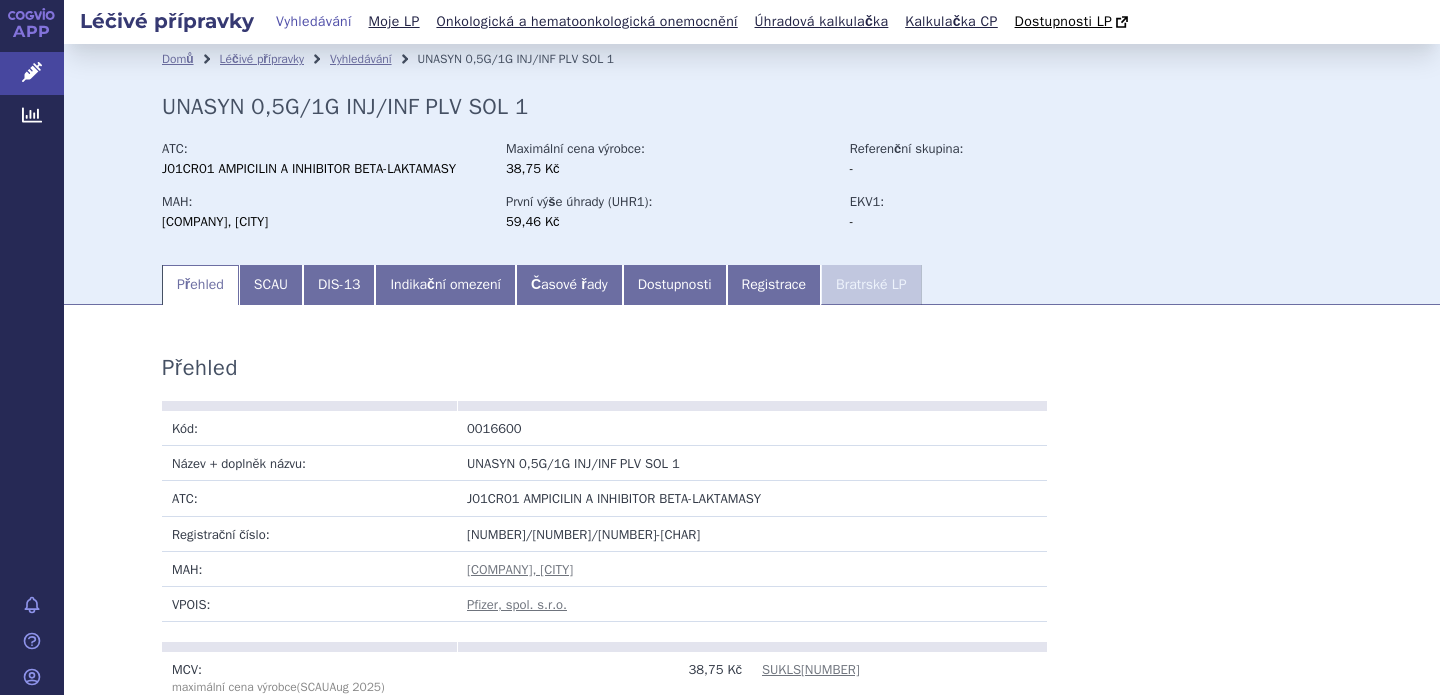 scroll, scrollTop: 0, scrollLeft: 0, axis: both 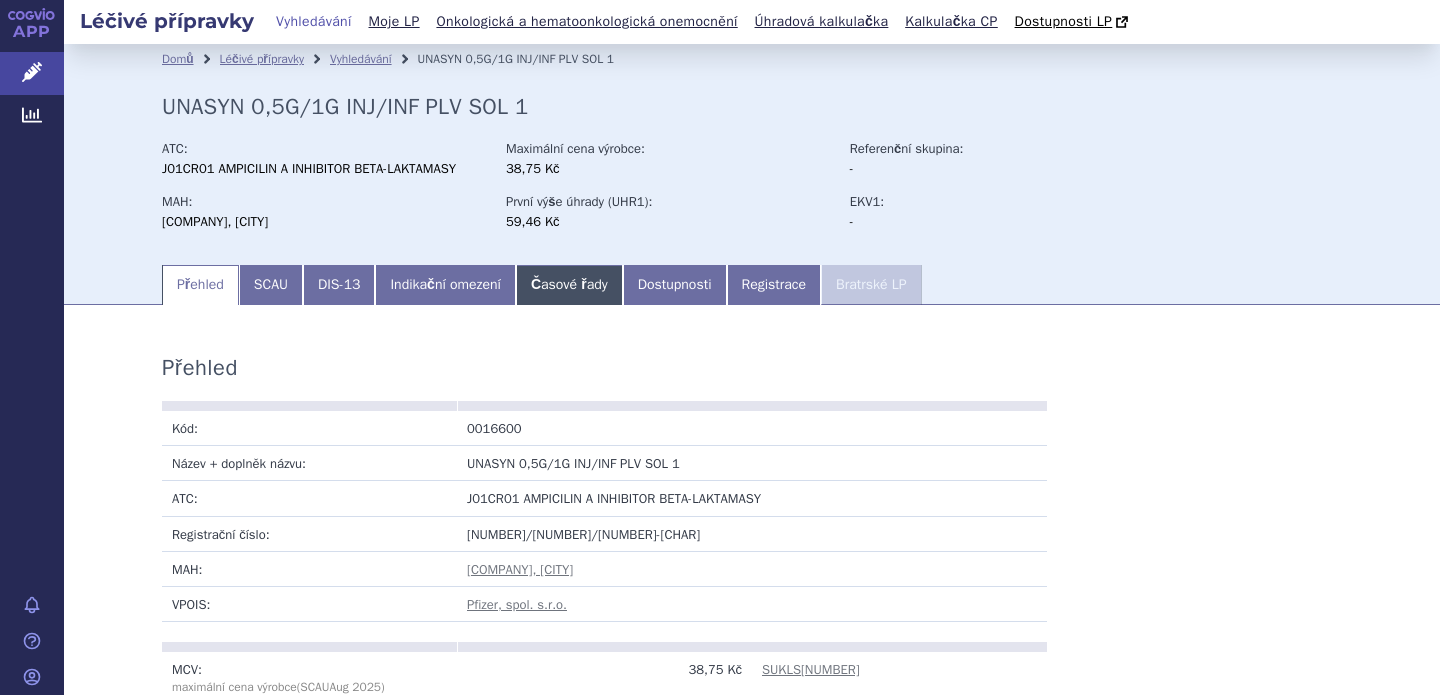 click on "Časové řady" at bounding box center [569, 285] 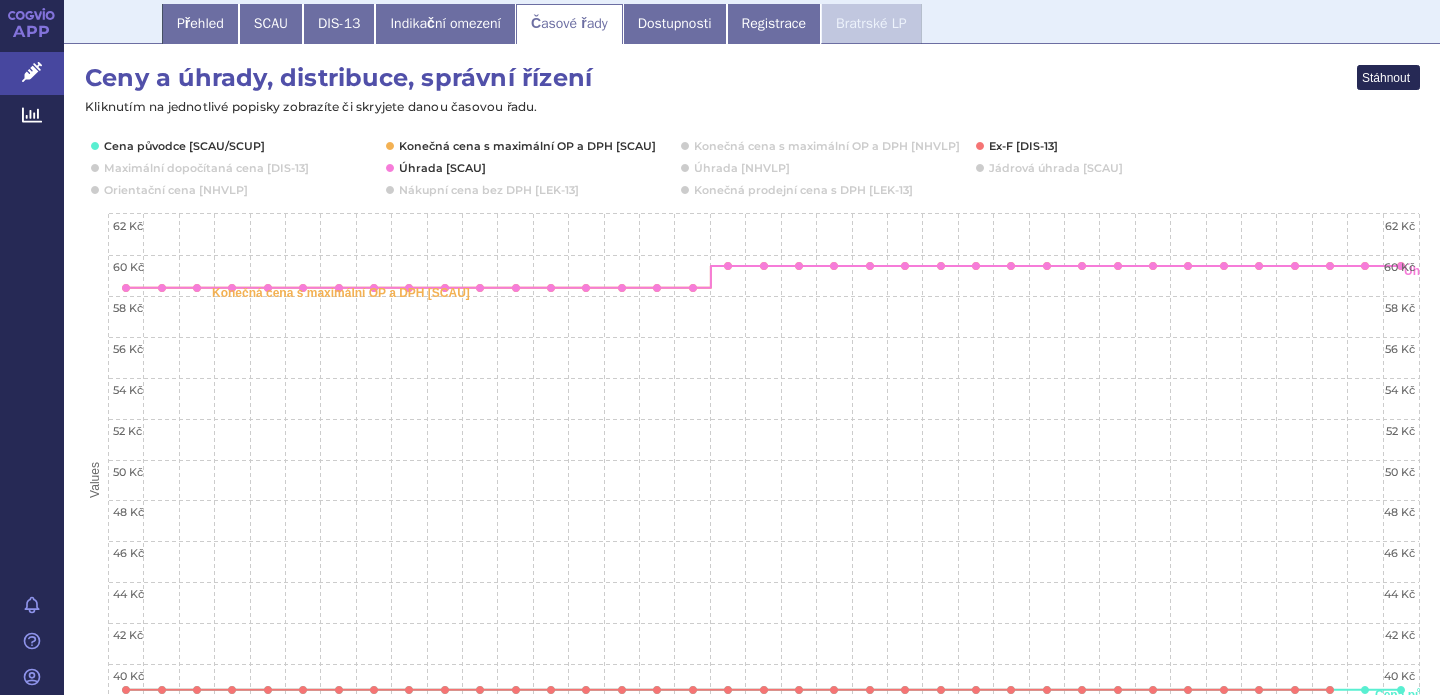 scroll, scrollTop: 232, scrollLeft: 0, axis: vertical 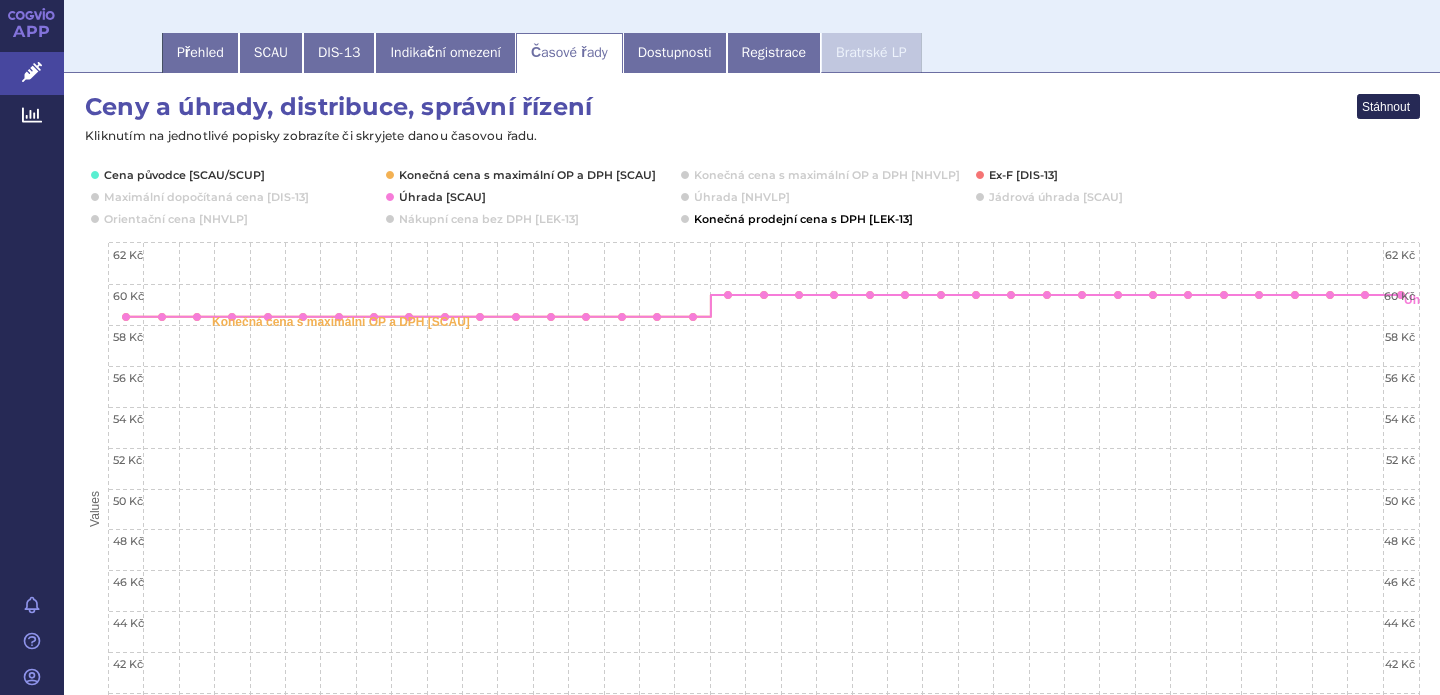 click at bounding box center (801, 219) 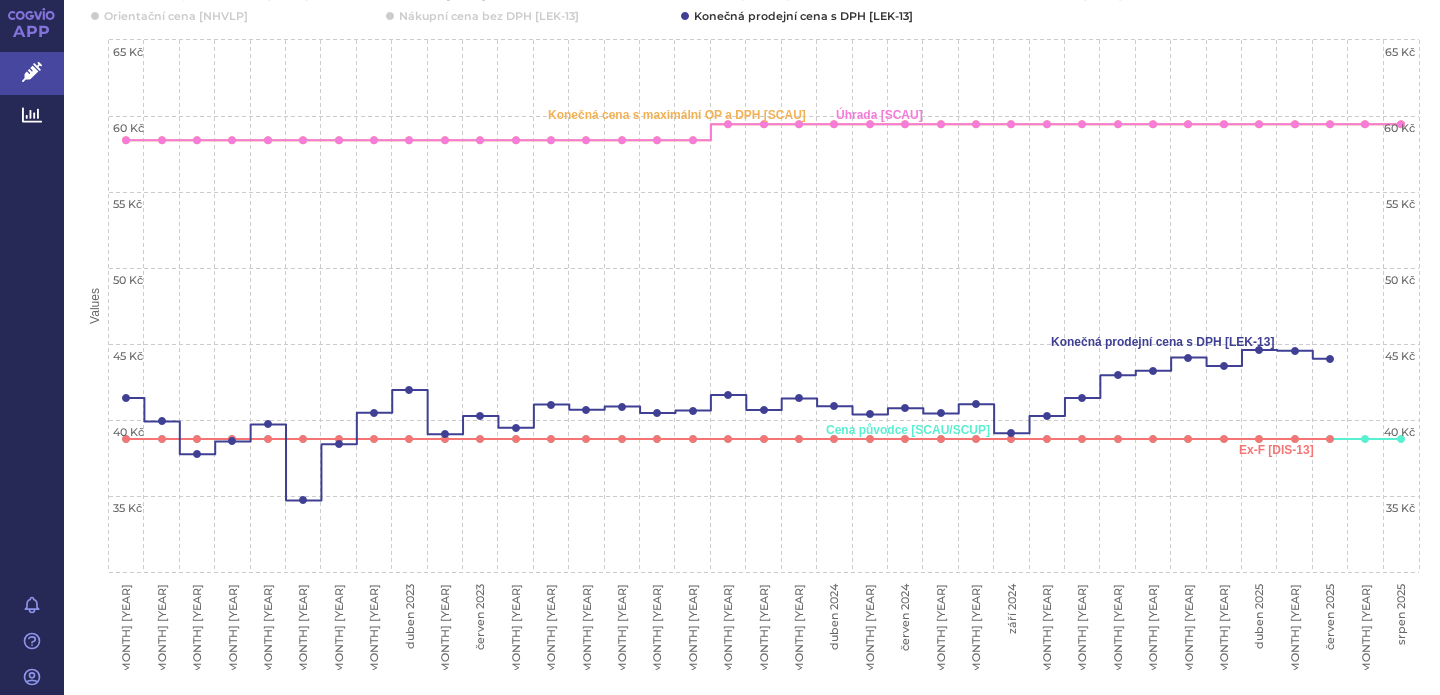 scroll, scrollTop: 454, scrollLeft: 0, axis: vertical 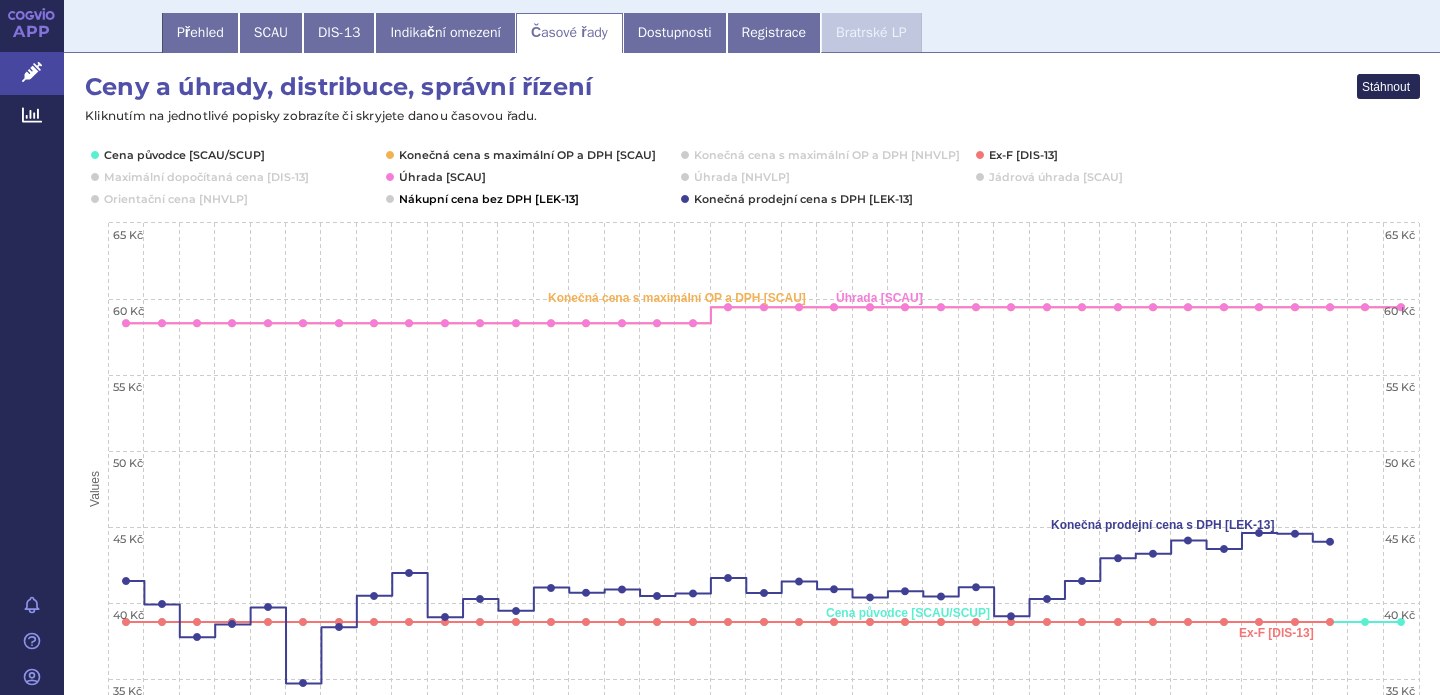 click at bounding box center [488, 199] 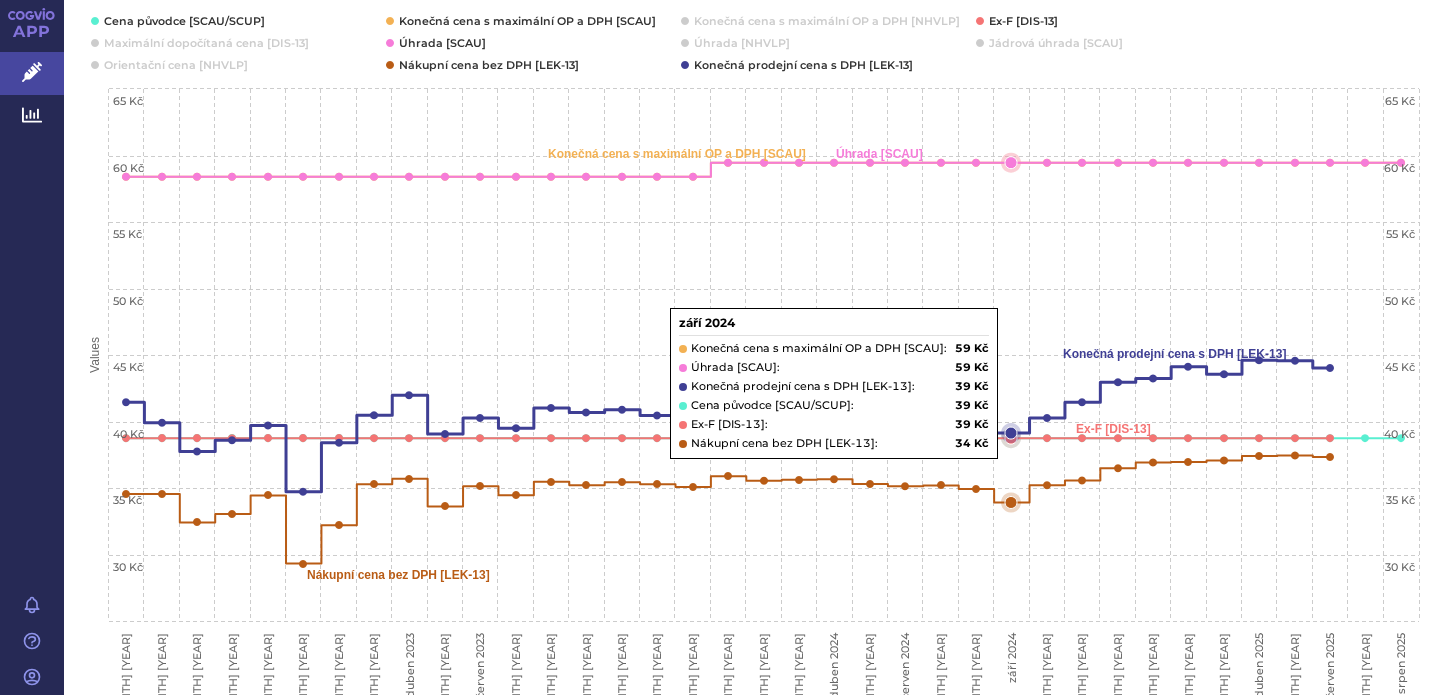 scroll, scrollTop: 388, scrollLeft: 0, axis: vertical 